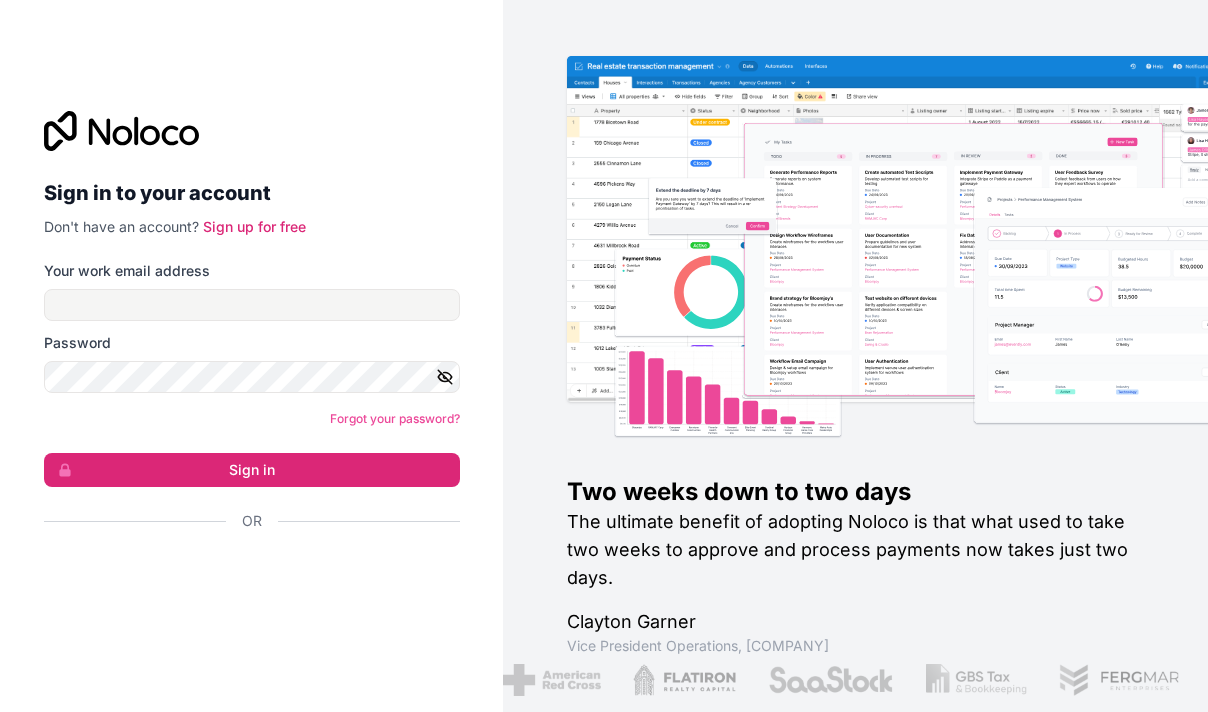 scroll, scrollTop: 0, scrollLeft: 0, axis: both 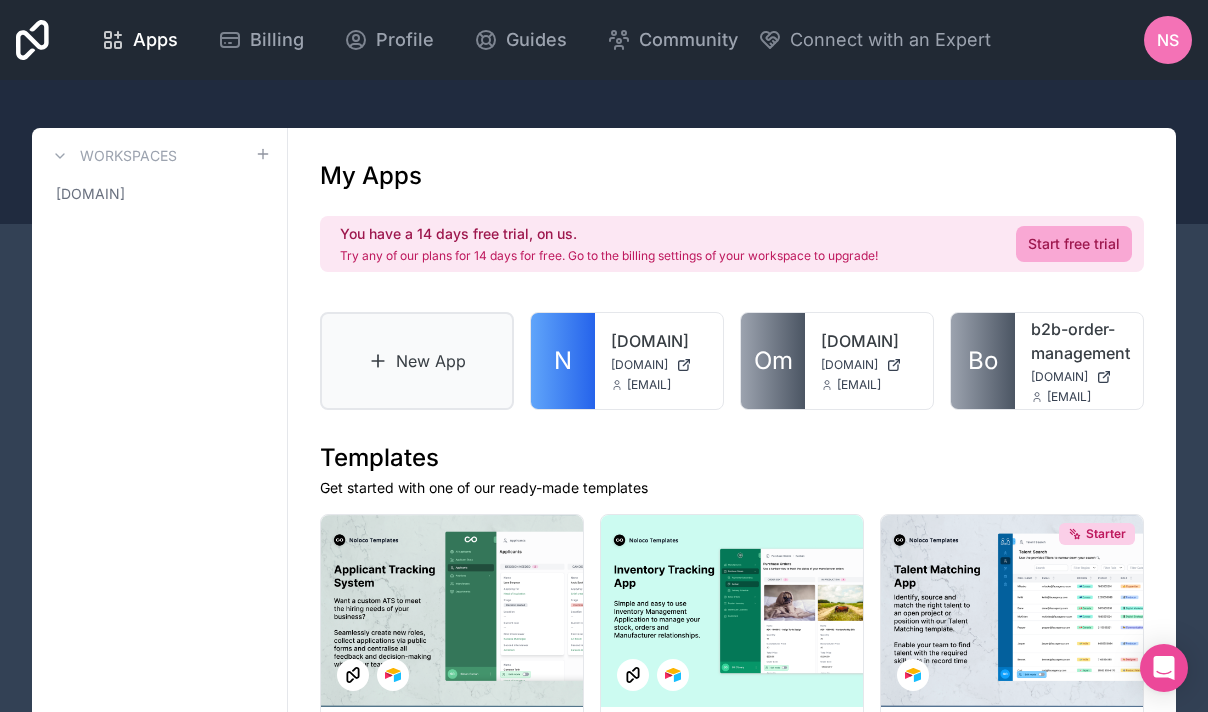 click on "New App" at bounding box center [417, 361] 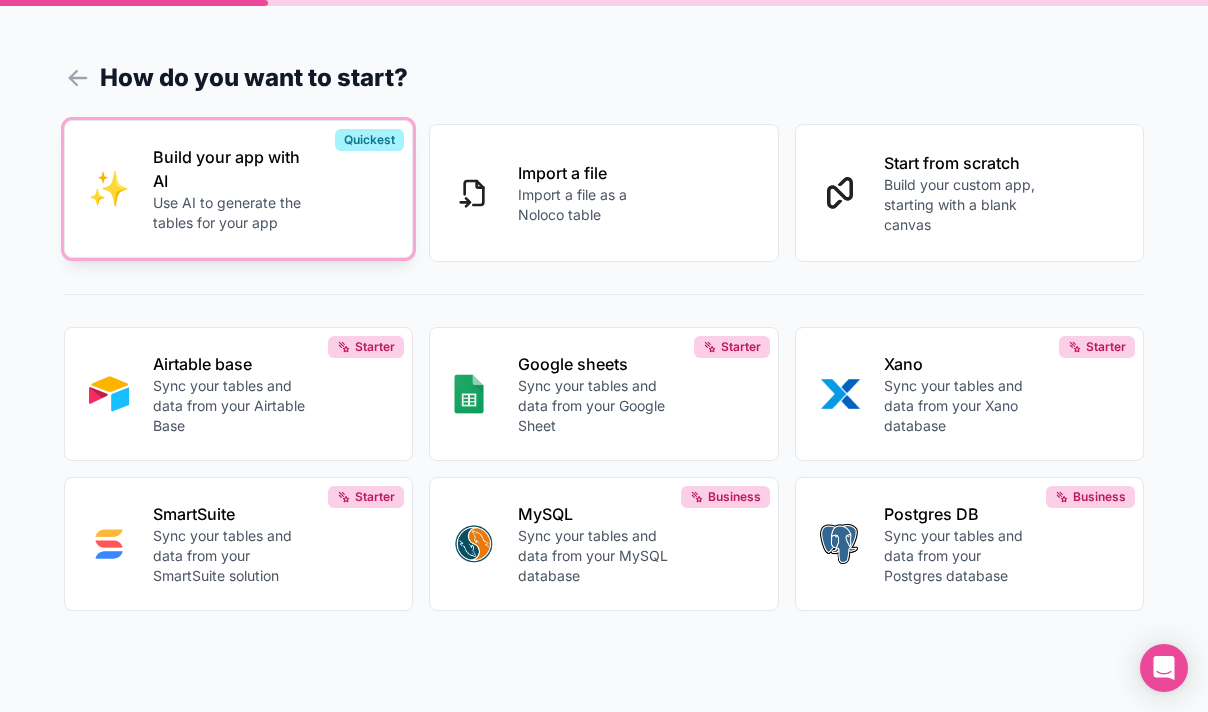 click on "Build your app with AI Use AI to generate the tables for your app" at bounding box center (270, 189) 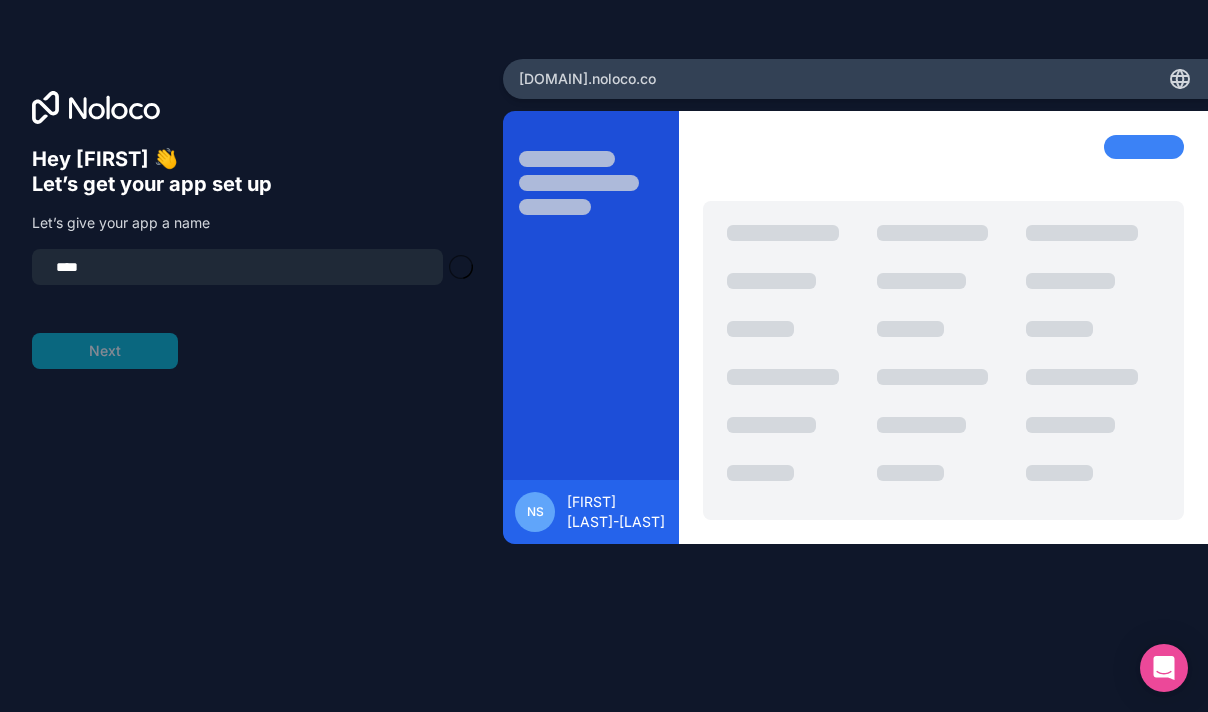type on "********" 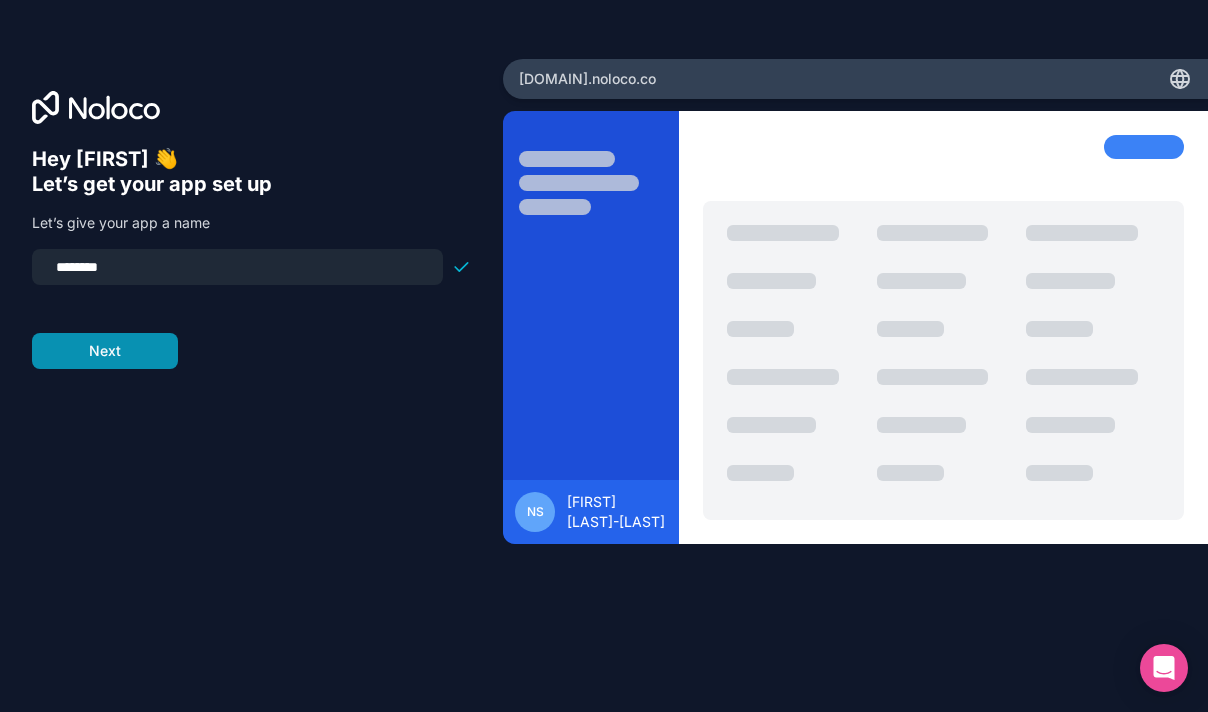 click on "Next" at bounding box center (105, 351) 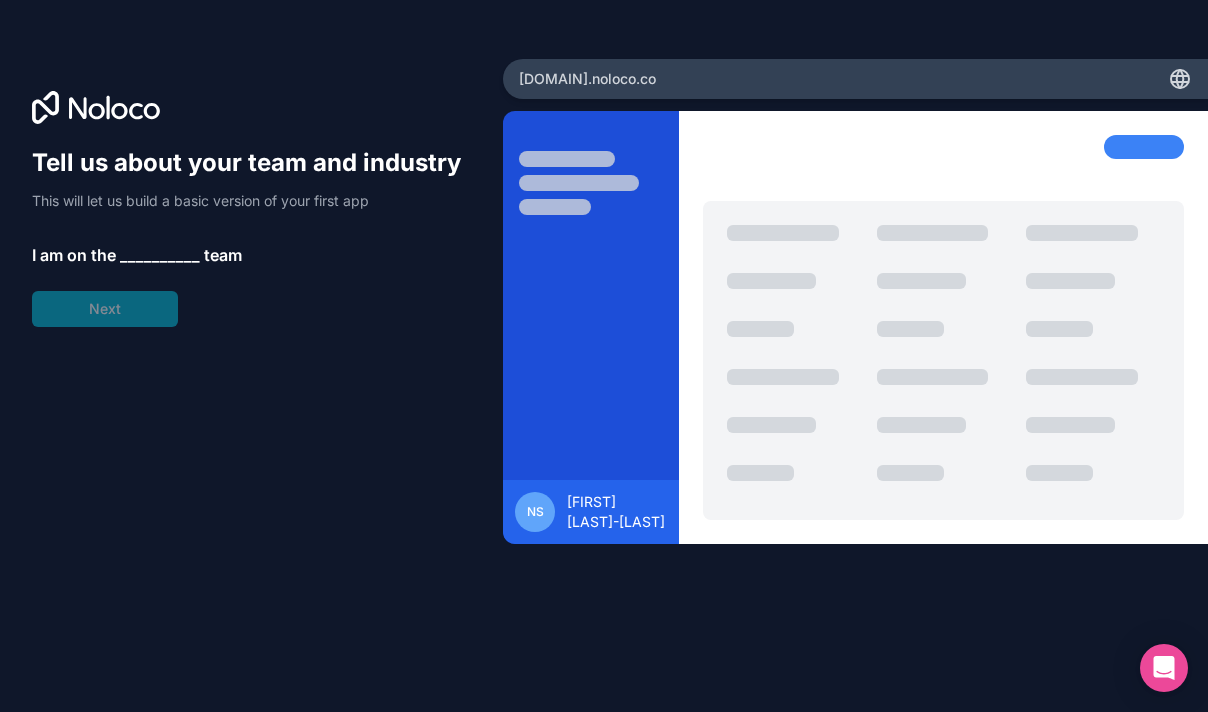 click on "__________" at bounding box center (160, 255) 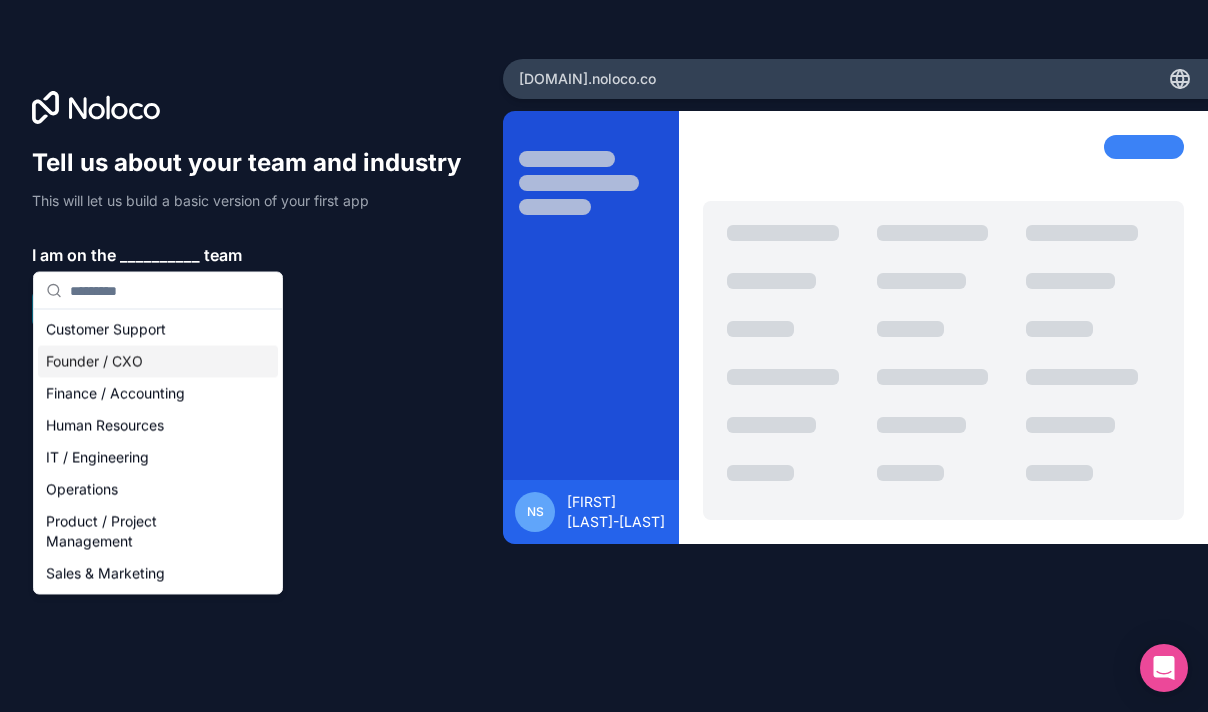 click on "Founder / CXO" at bounding box center [158, 362] 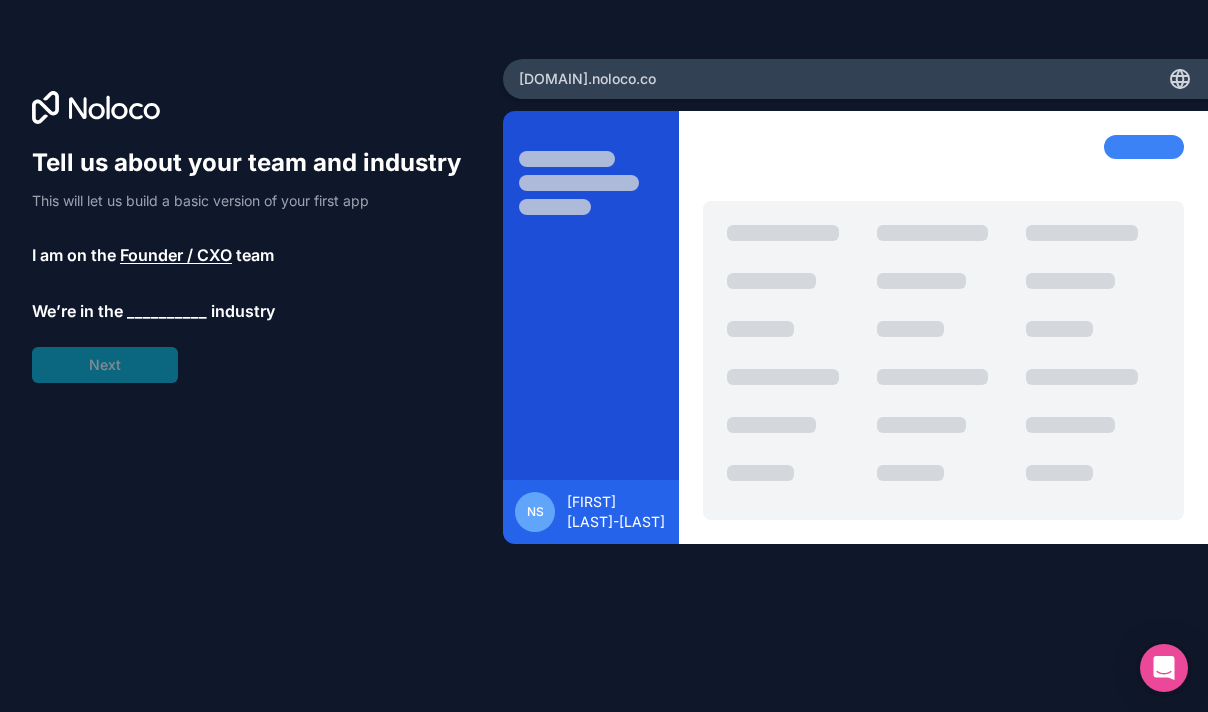 click on "Tell us about your team and industry This will let us build a basic version of your first app I am on the  Founder / CXO team We’re in the  __________ industry Next" at bounding box center [251, 265] 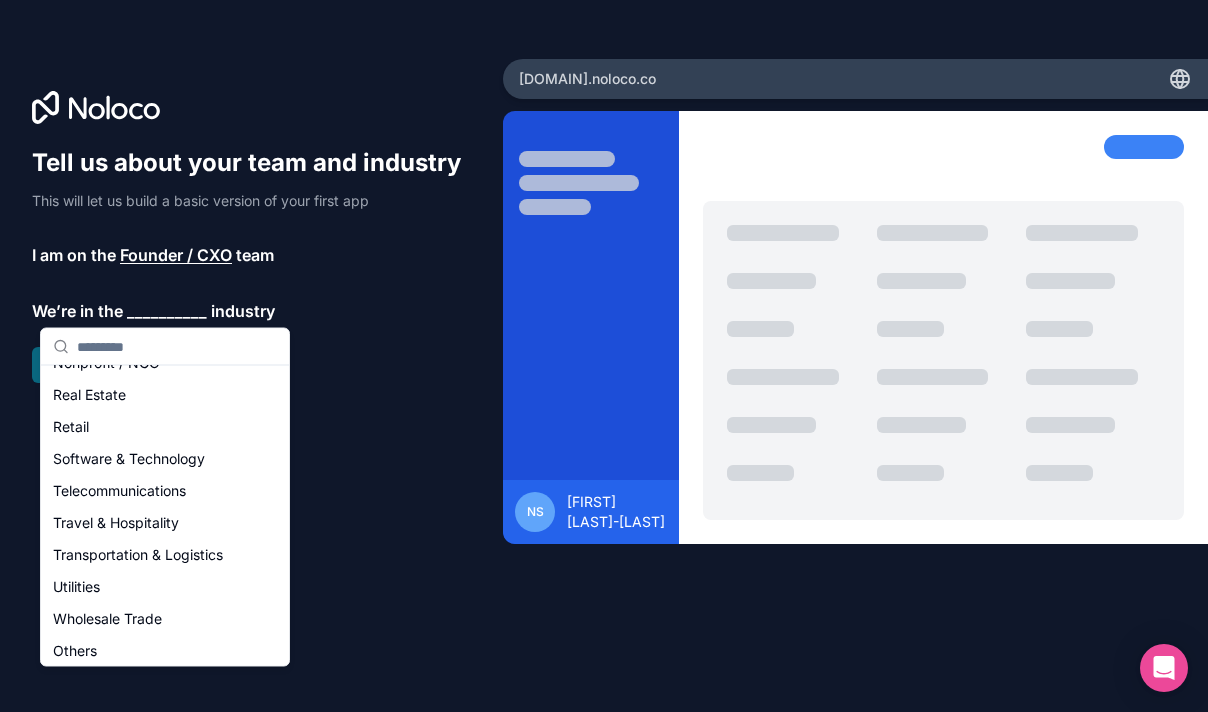 scroll, scrollTop: 412, scrollLeft: 0, axis: vertical 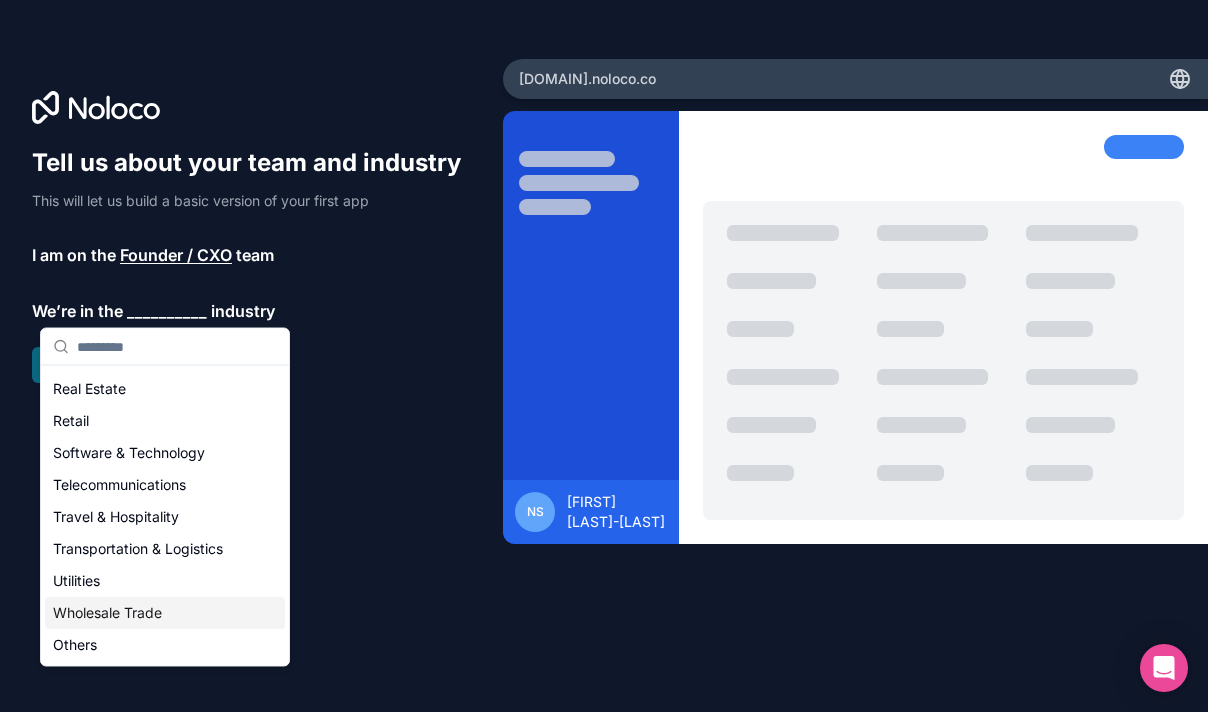 click on "Wholesale Trade" at bounding box center [165, 614] 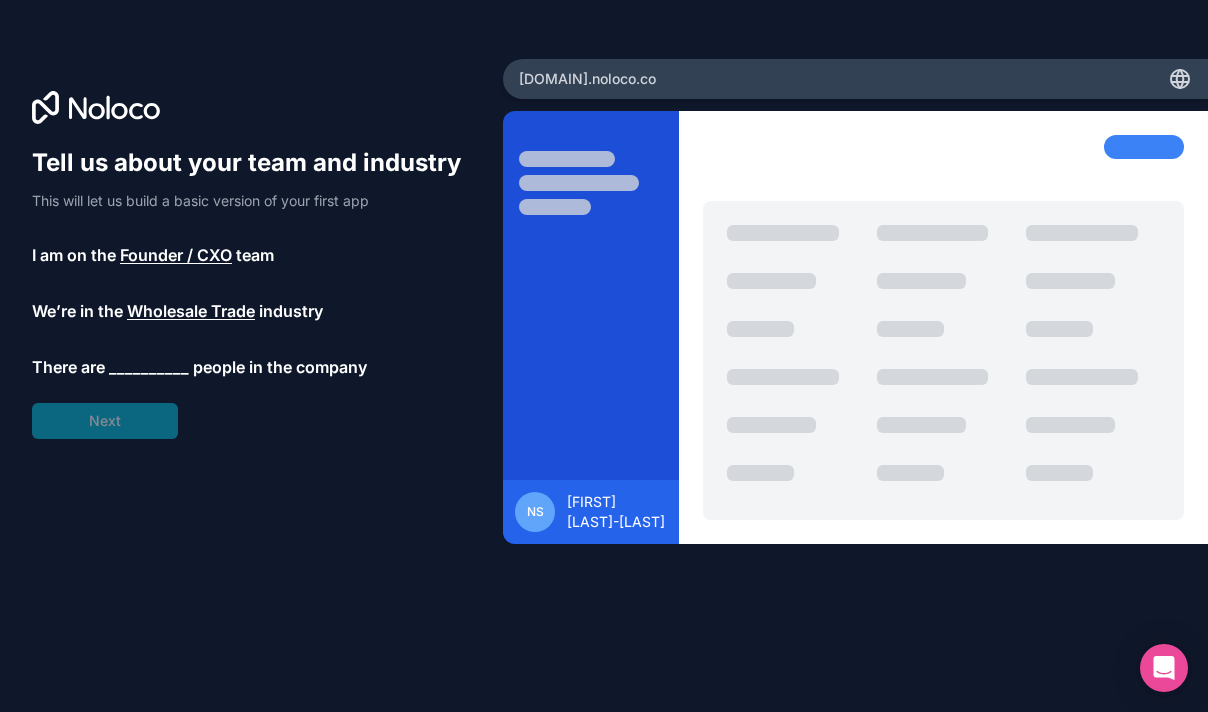 click on "__________" at bounding box center [149, 367] 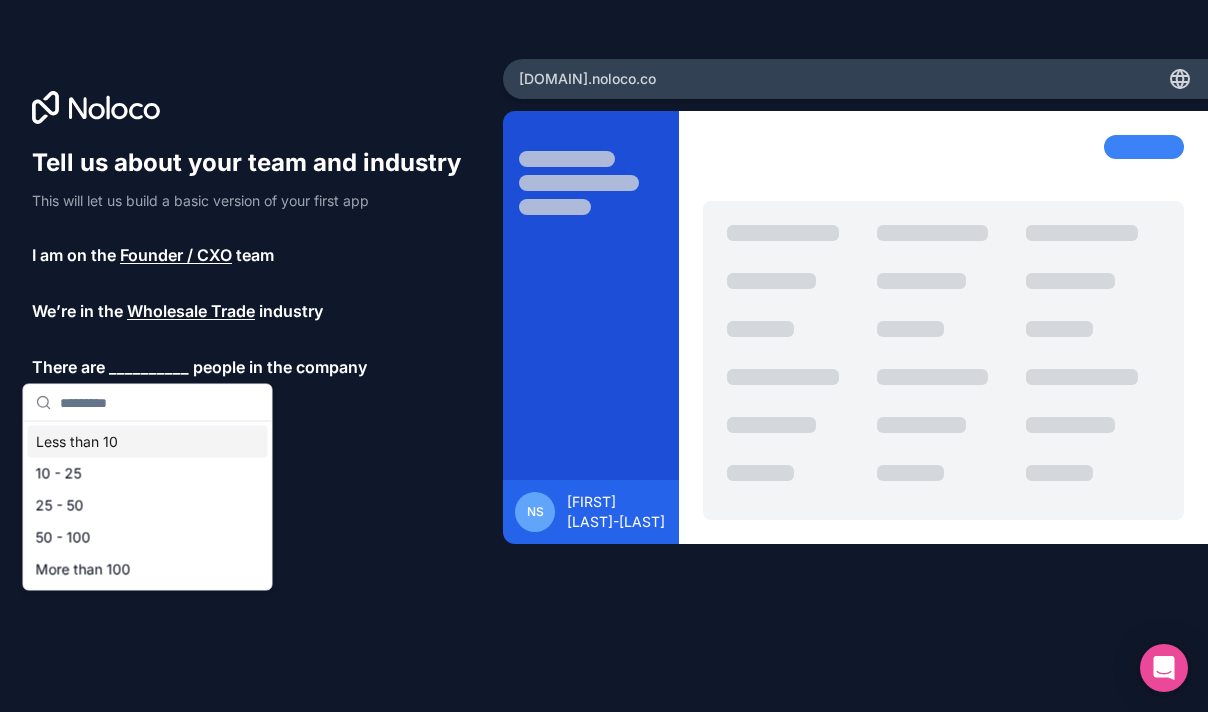 click on "Less than 10" at bounding box center [148, 442] 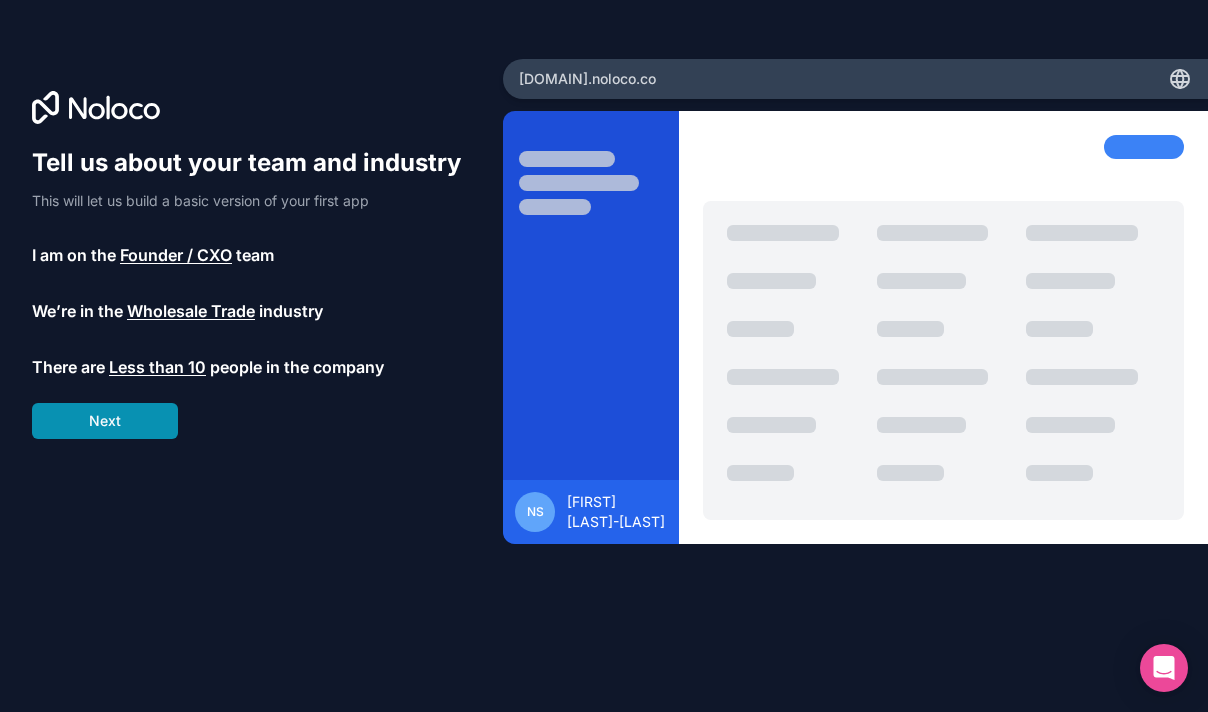 click on "Next" at bounding box center (105, 421) 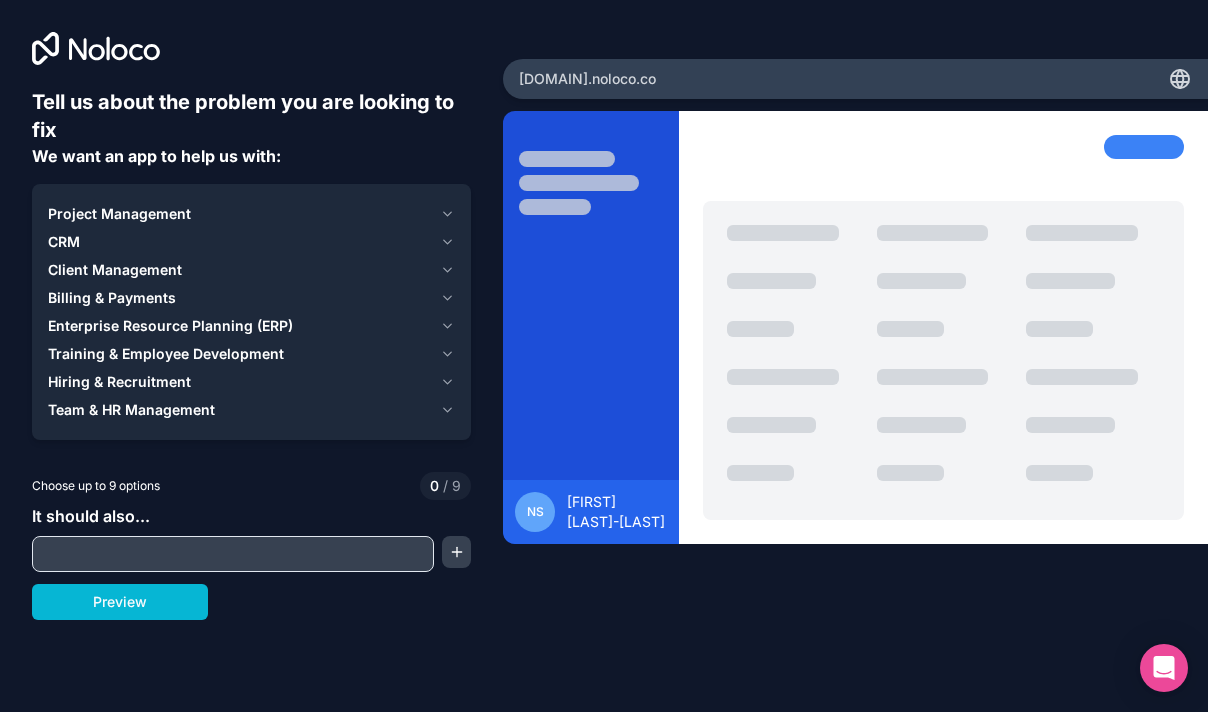 click at bounding box center [233, 554] 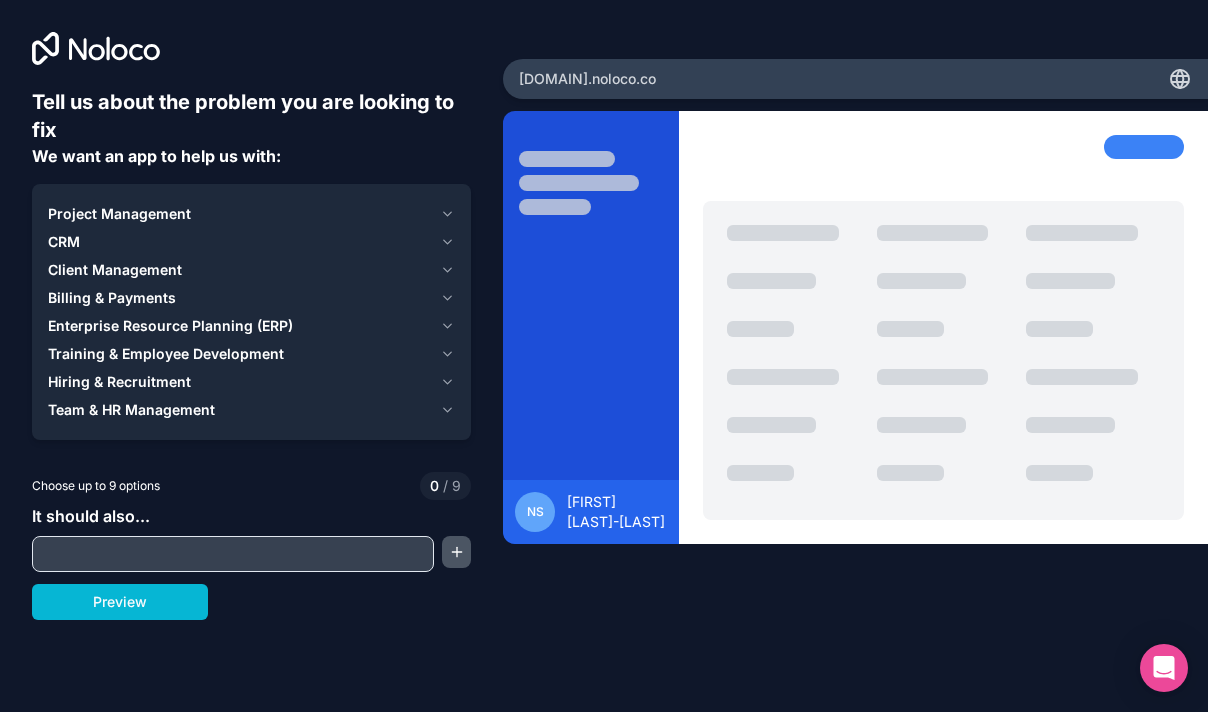click at bounding box center [456, 552] 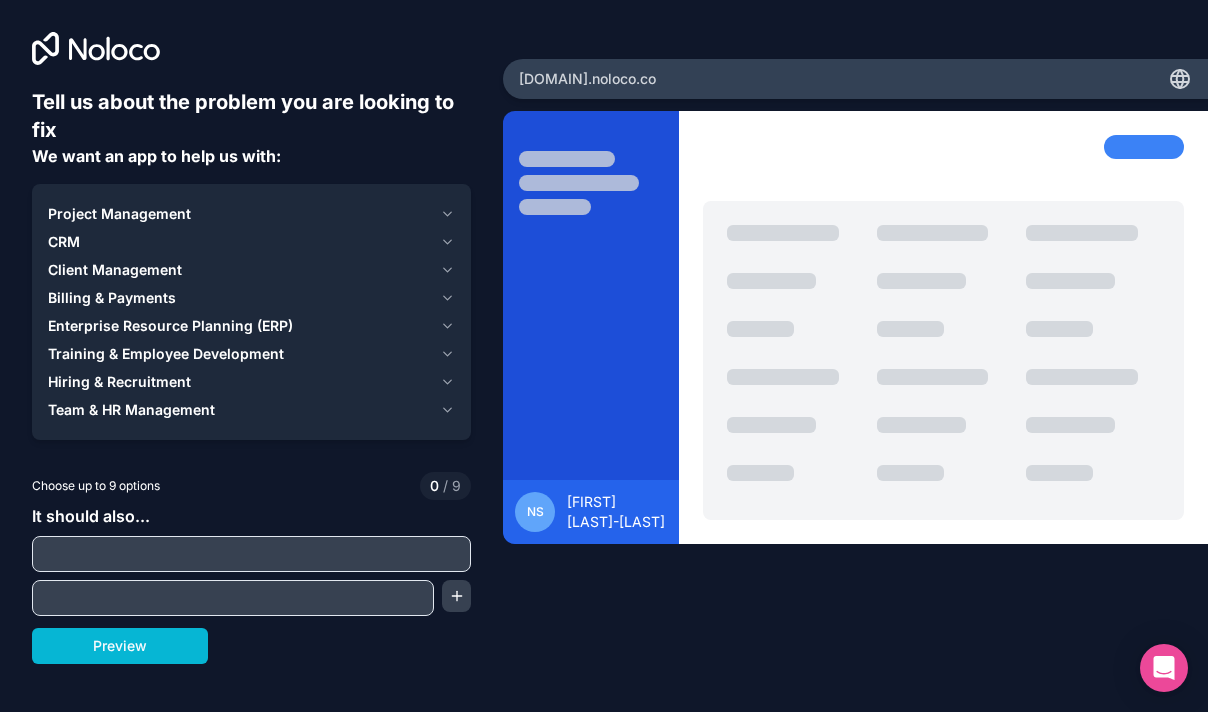 click at bounding box center (251, 554) 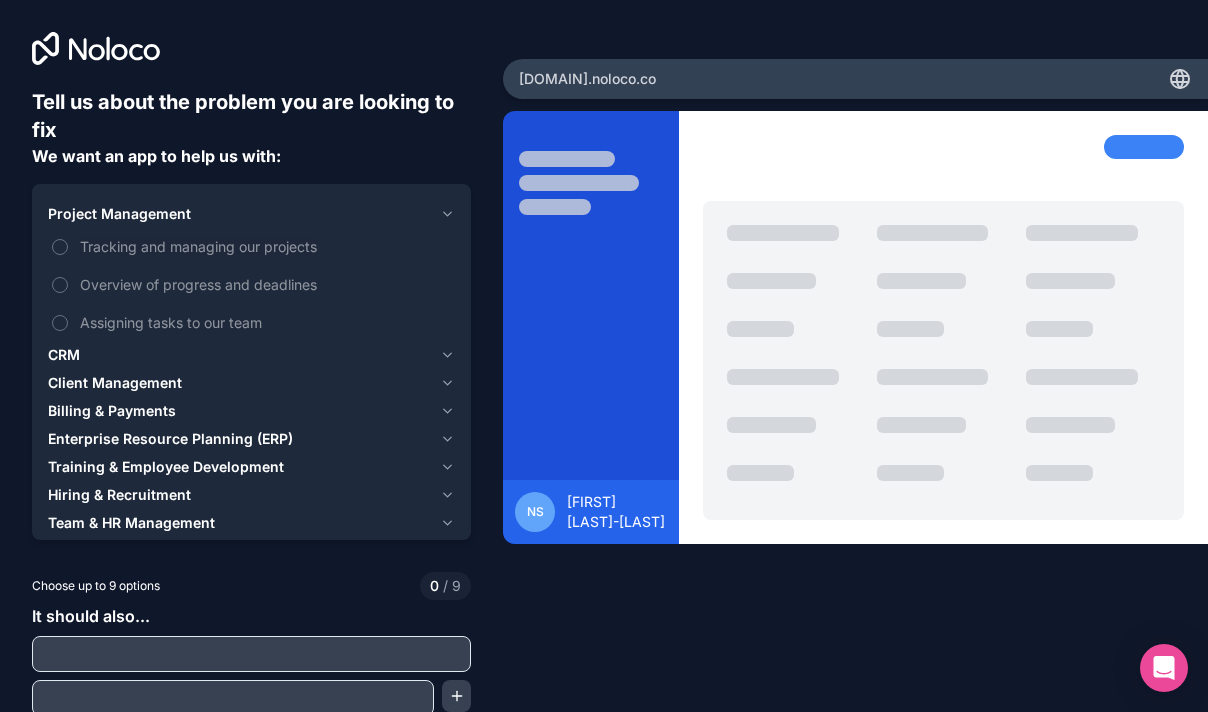 click on "Project Management" at bounding box center [240, 214] 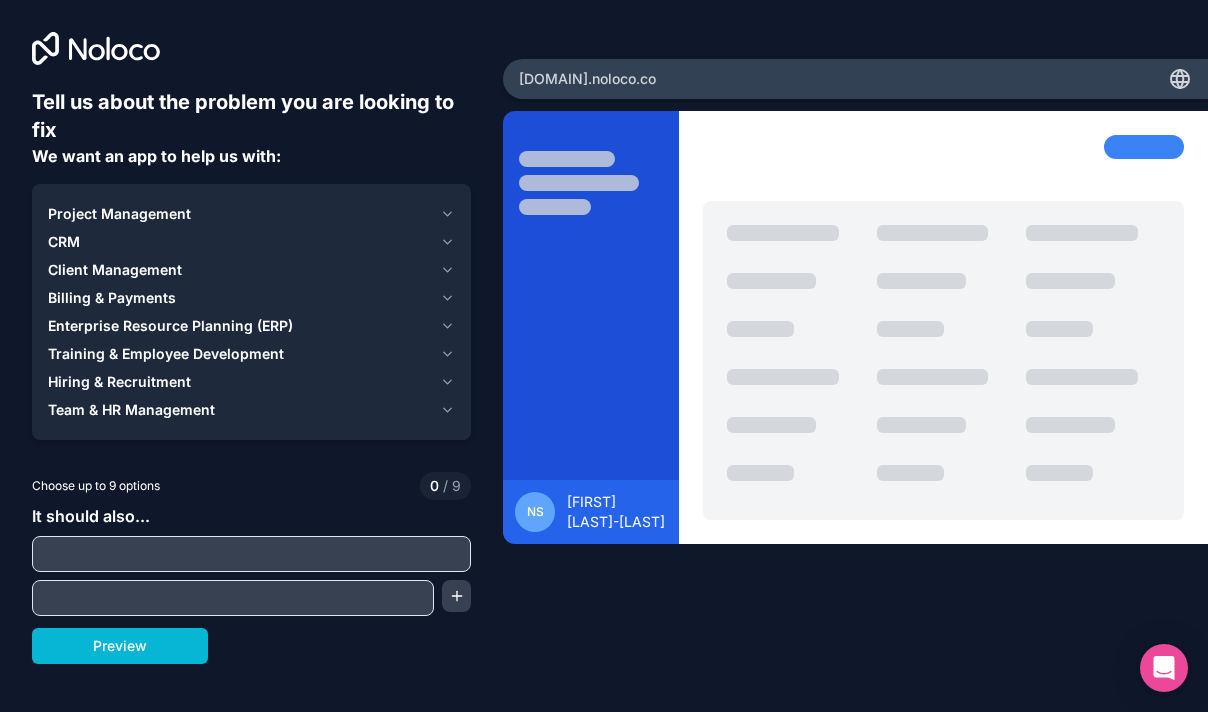 click on "Client Management" at bounding box center (240, 270) 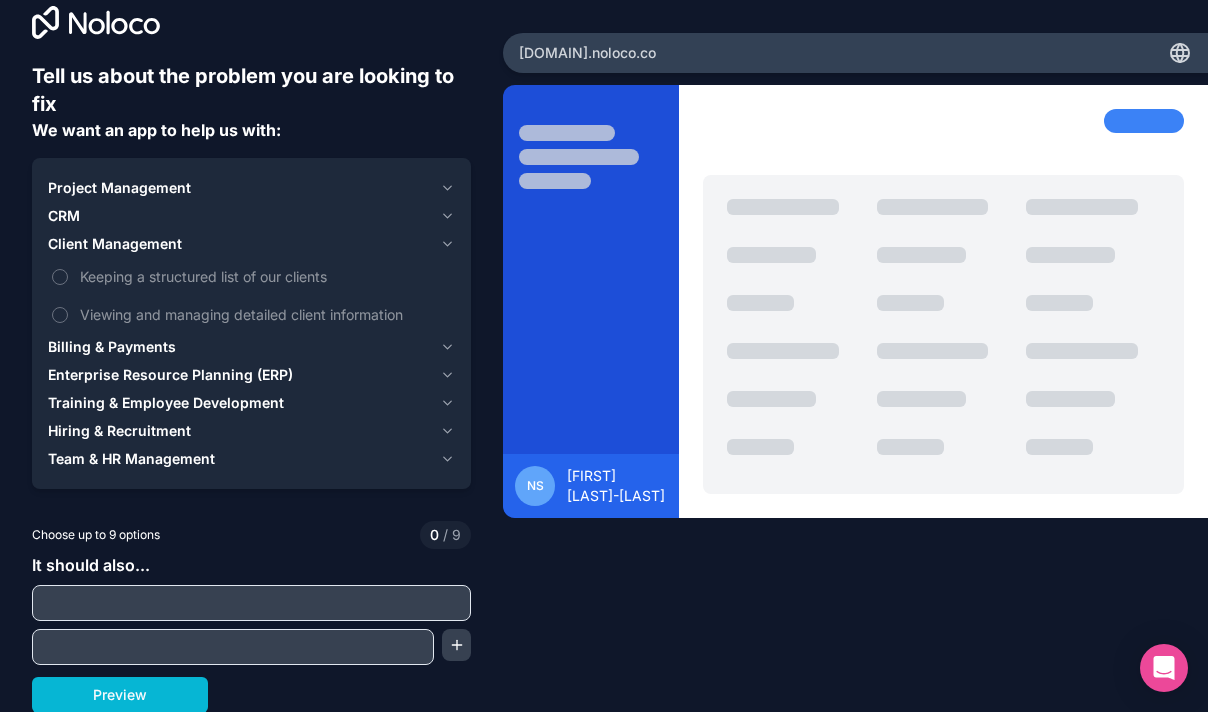 scroll, scrollTop: 27, scrollLeft: 0, axis: vertical 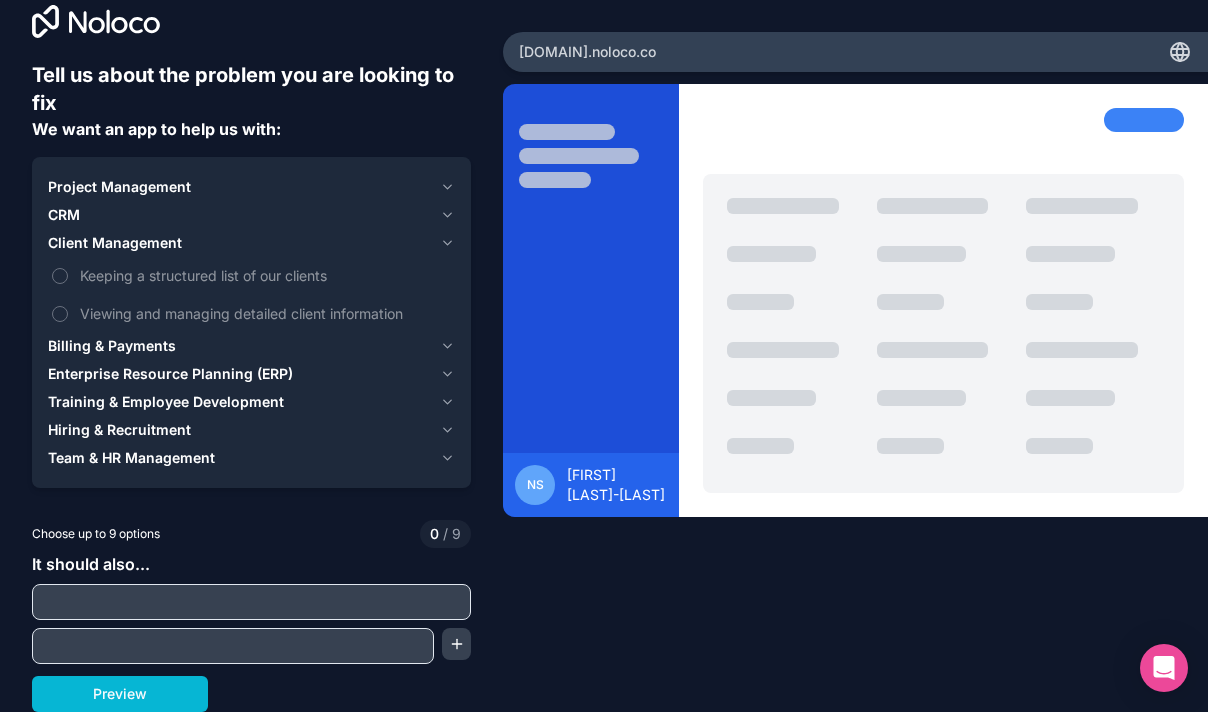 click on "Billing & Payments" at bounding box center (112, 346) 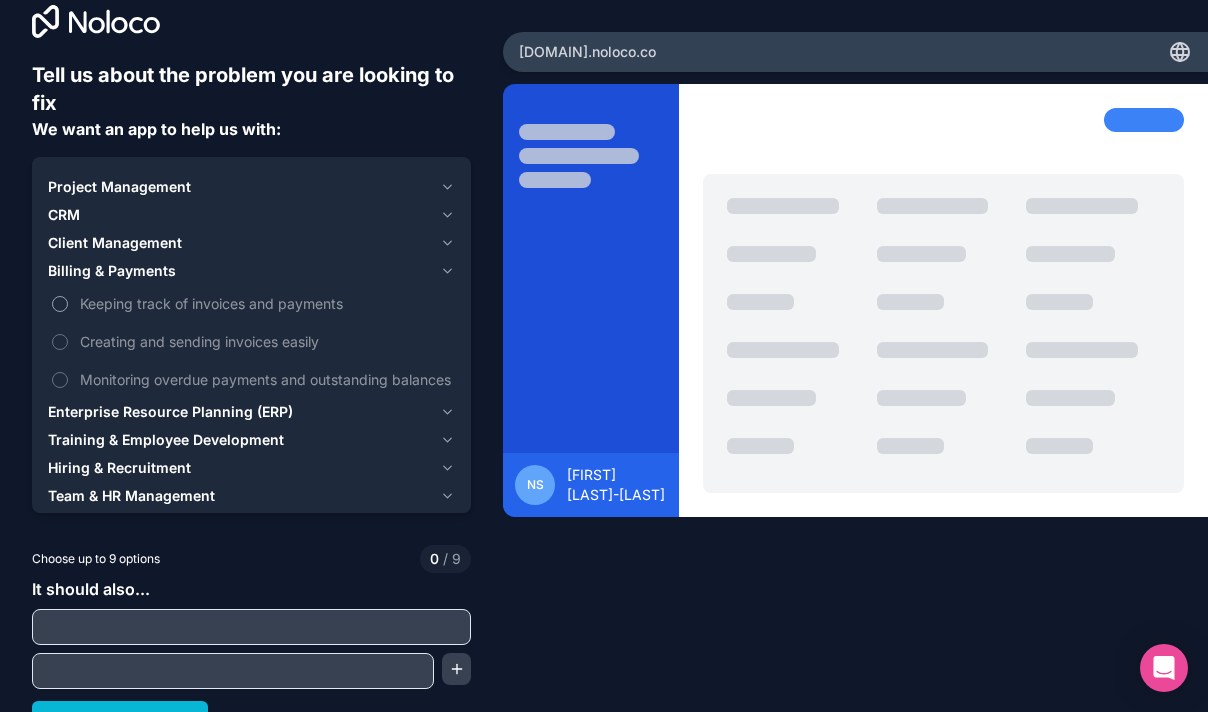 scroll, scrollTop: 52, scrollLeft: 0, axis: vertical 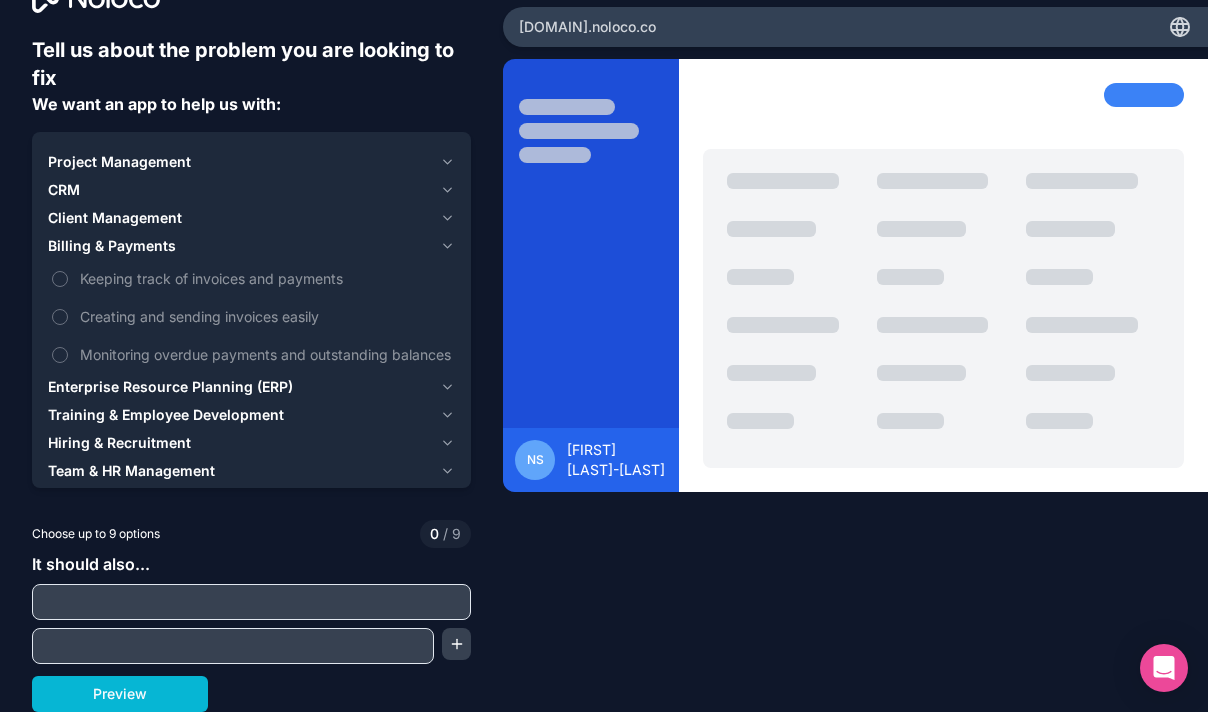click on "It should also..." at bounding box center [251, 608] 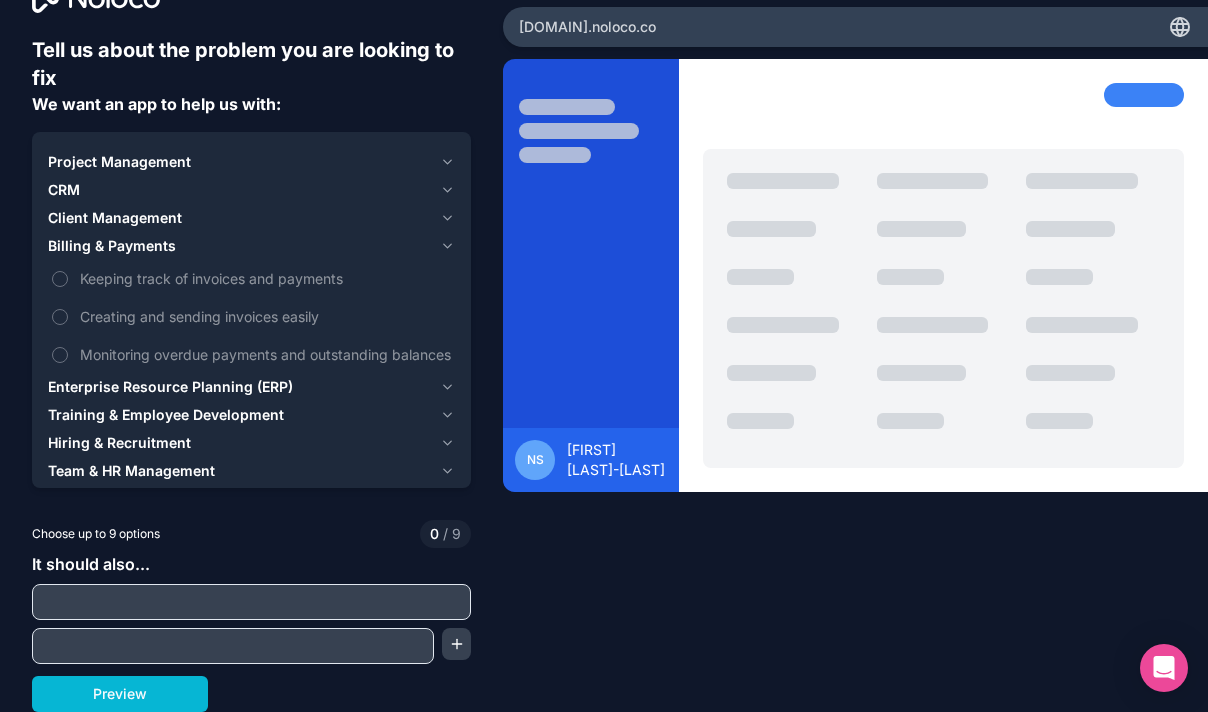 type on "*" 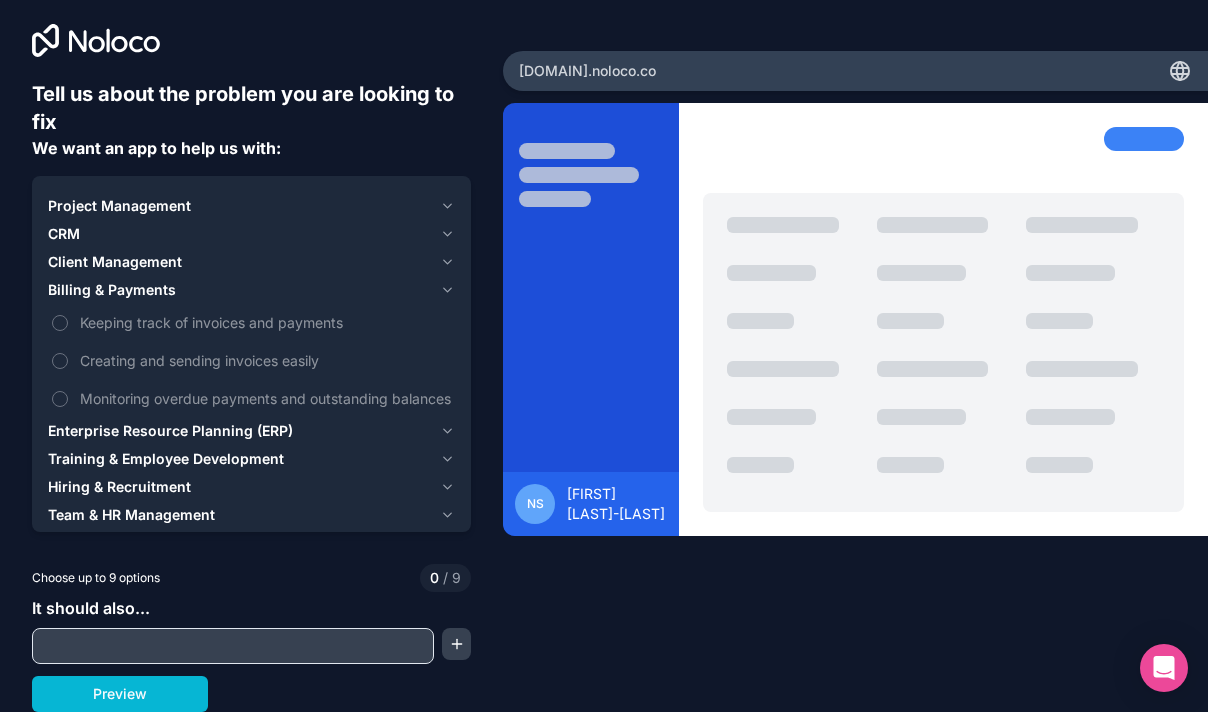 scroll, scrollTop: 8, scrollLeft: 0, axis: vertical 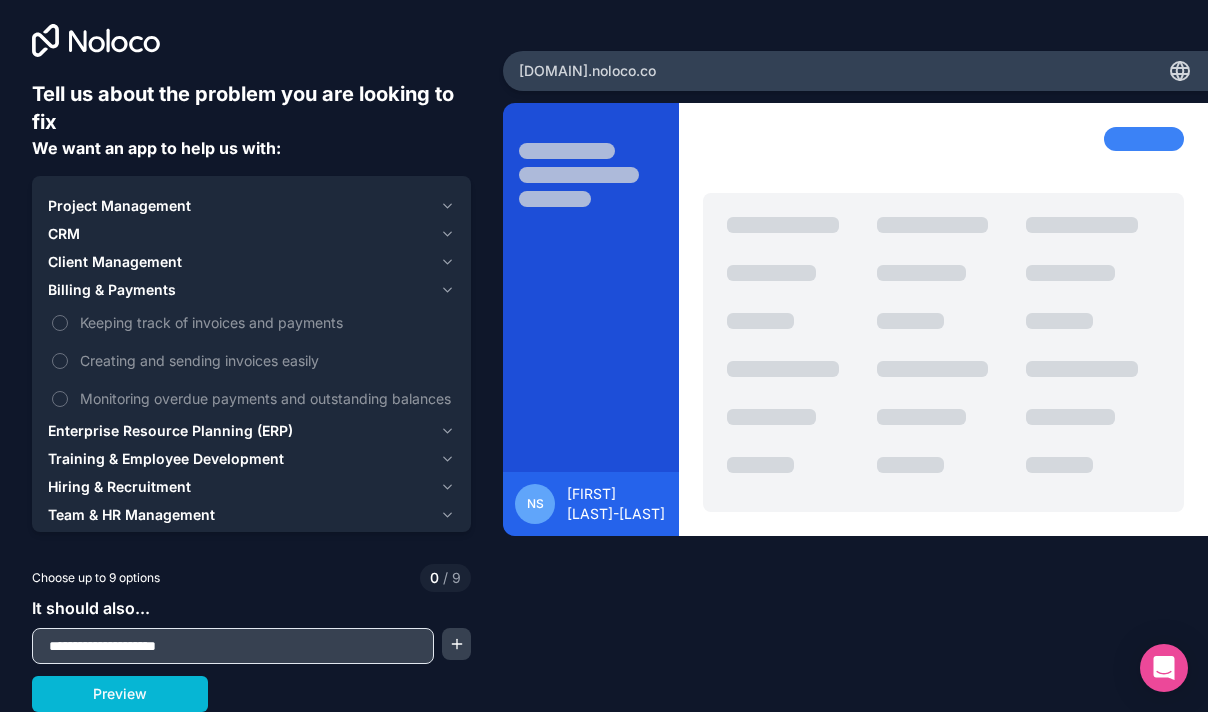 type on "**********" 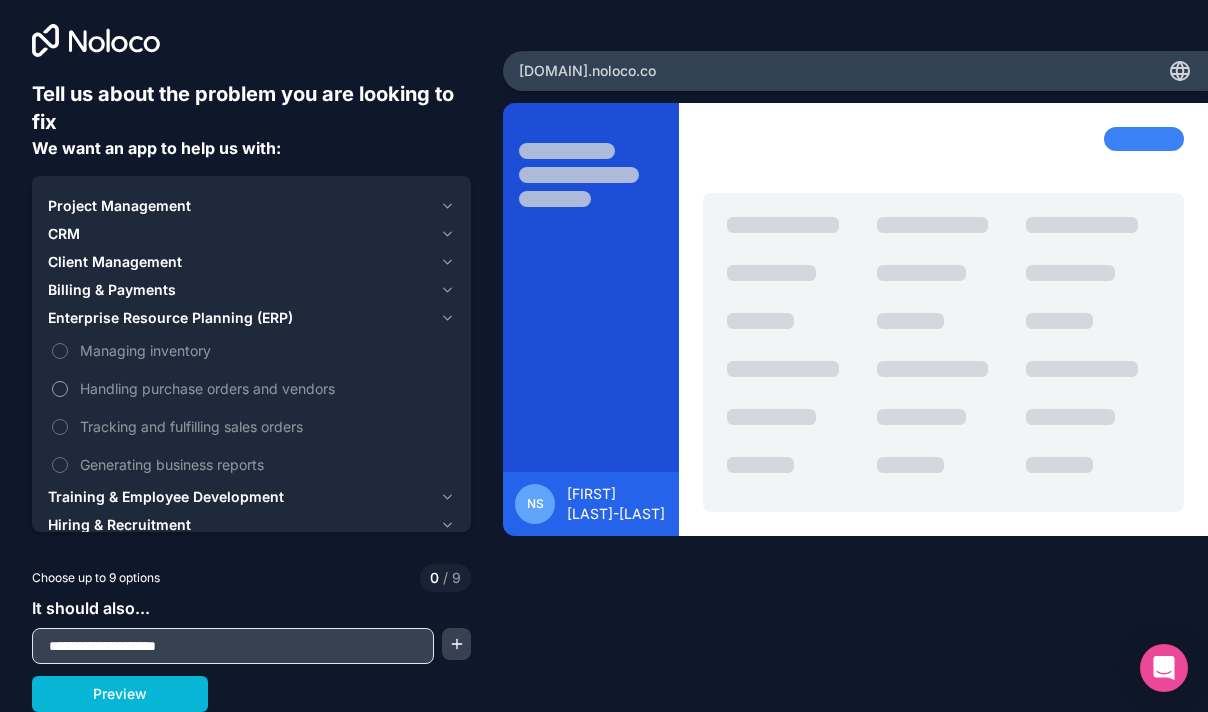 click on "Handling purchase orders and vendors" at bounding box center (265, 388) 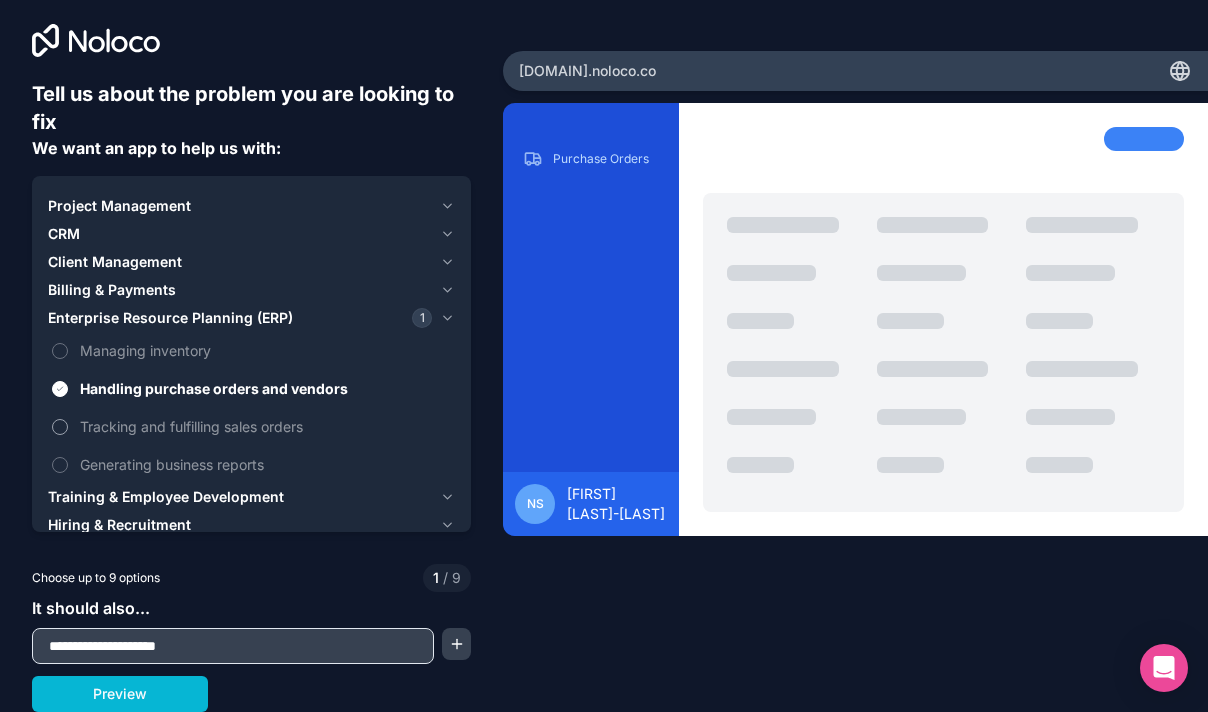 click on "Tracking and fulfilling sales orders" at bounding box center [265, 426] 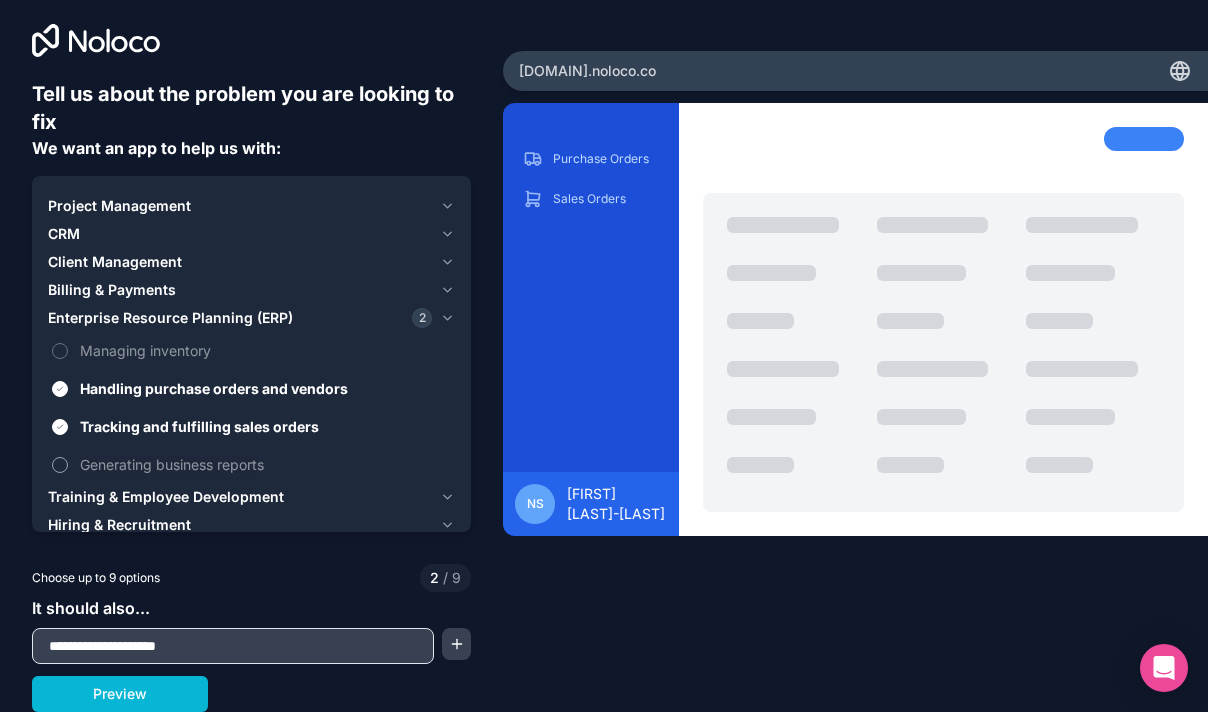 click on "Generating business reports" at bounding box center (265, 464) 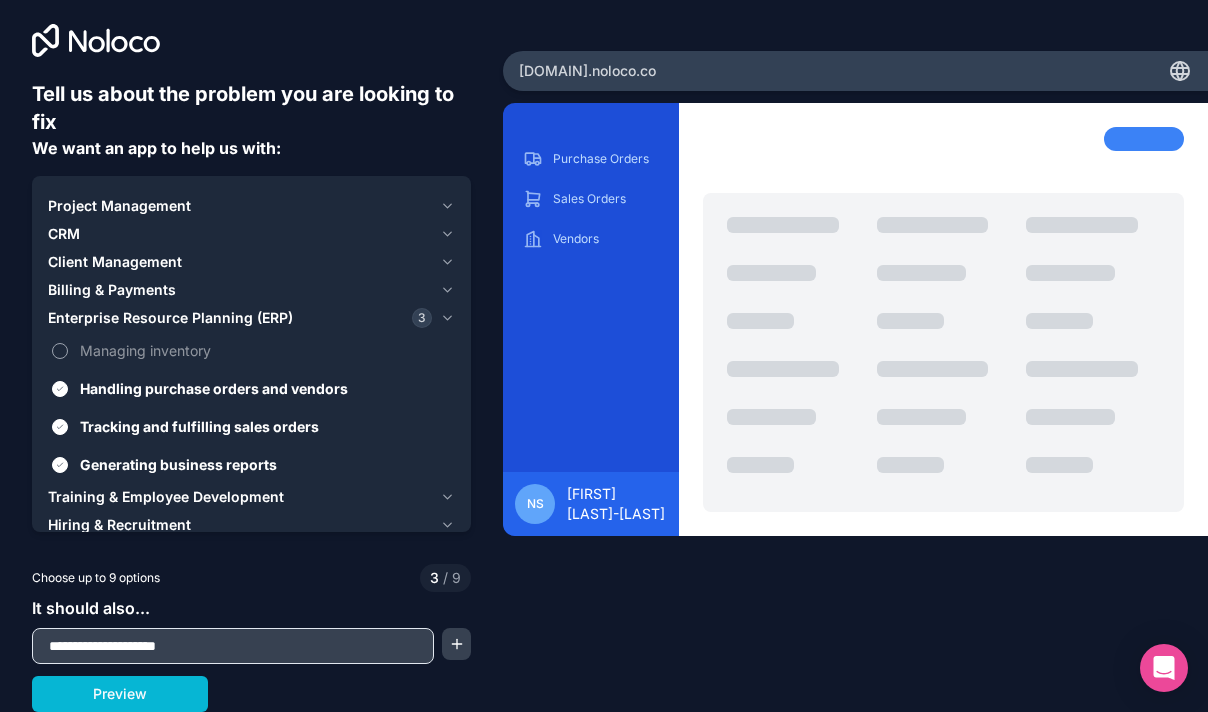 click on "Managing inventory" at bounding box center (265, 350) 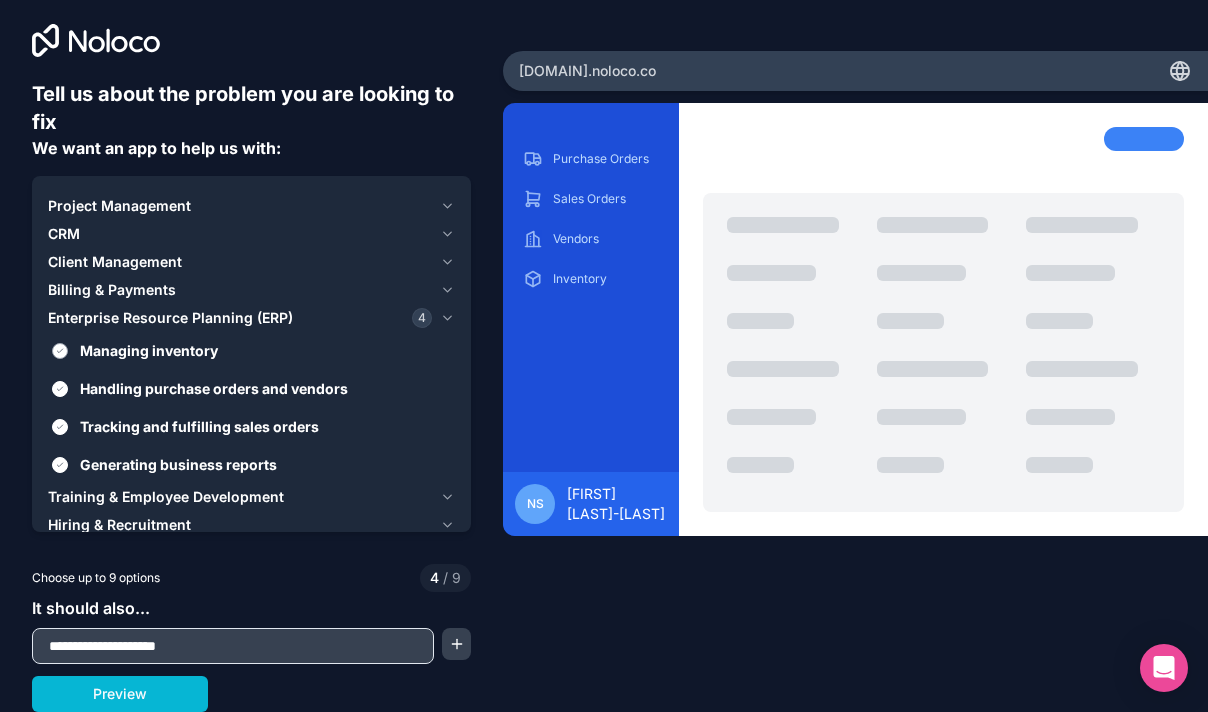 click on "Managing inventory" at bounding box center [265, 350] 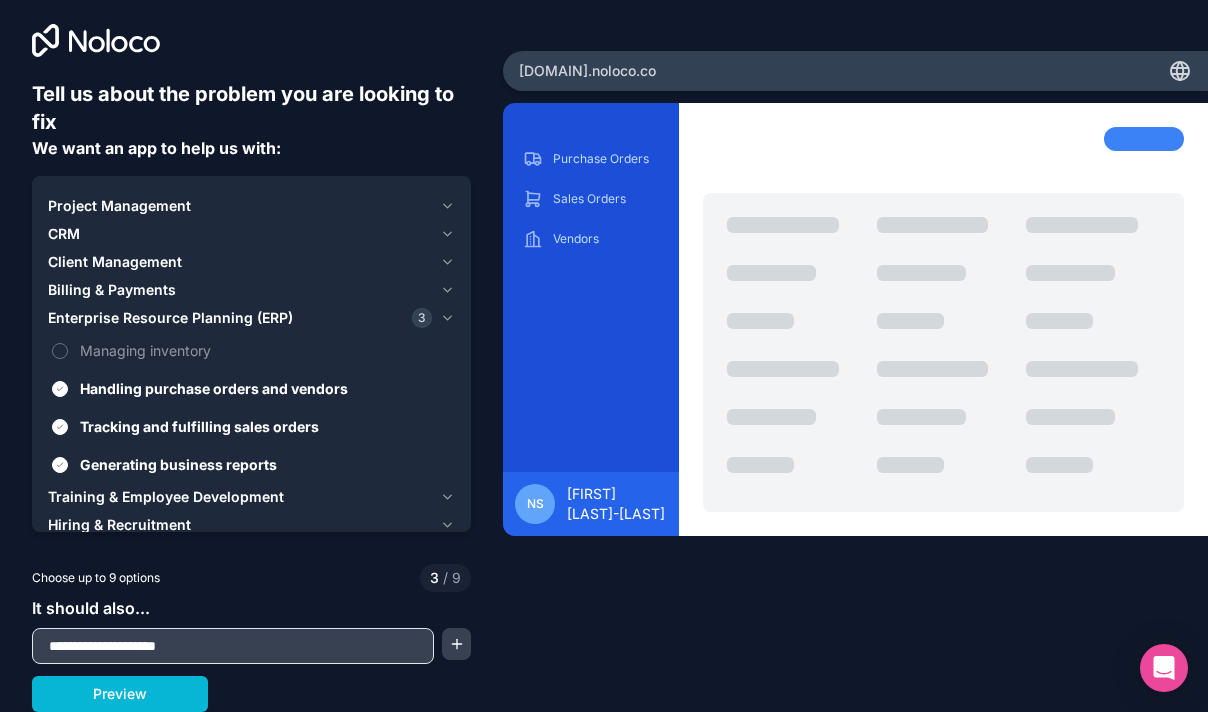 click on "Client Management" at bounding box center [115, 262] 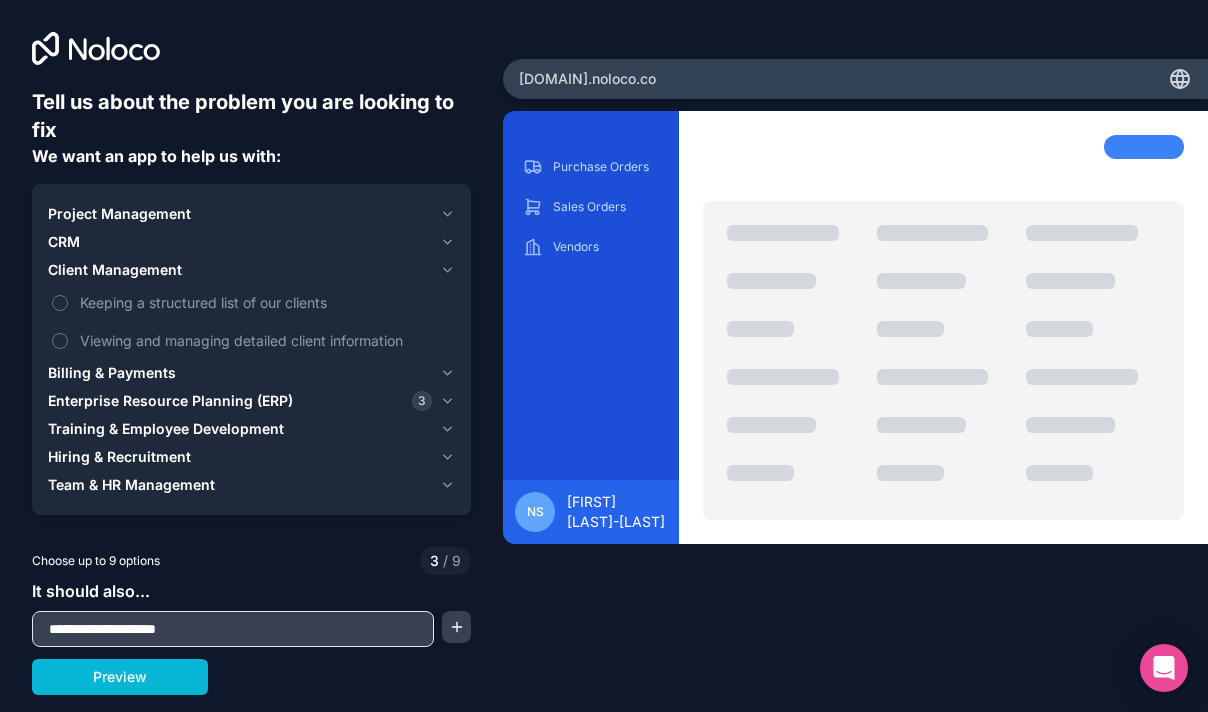 scroll, scrollTop: 0, scrollLeft: 0, axis: both 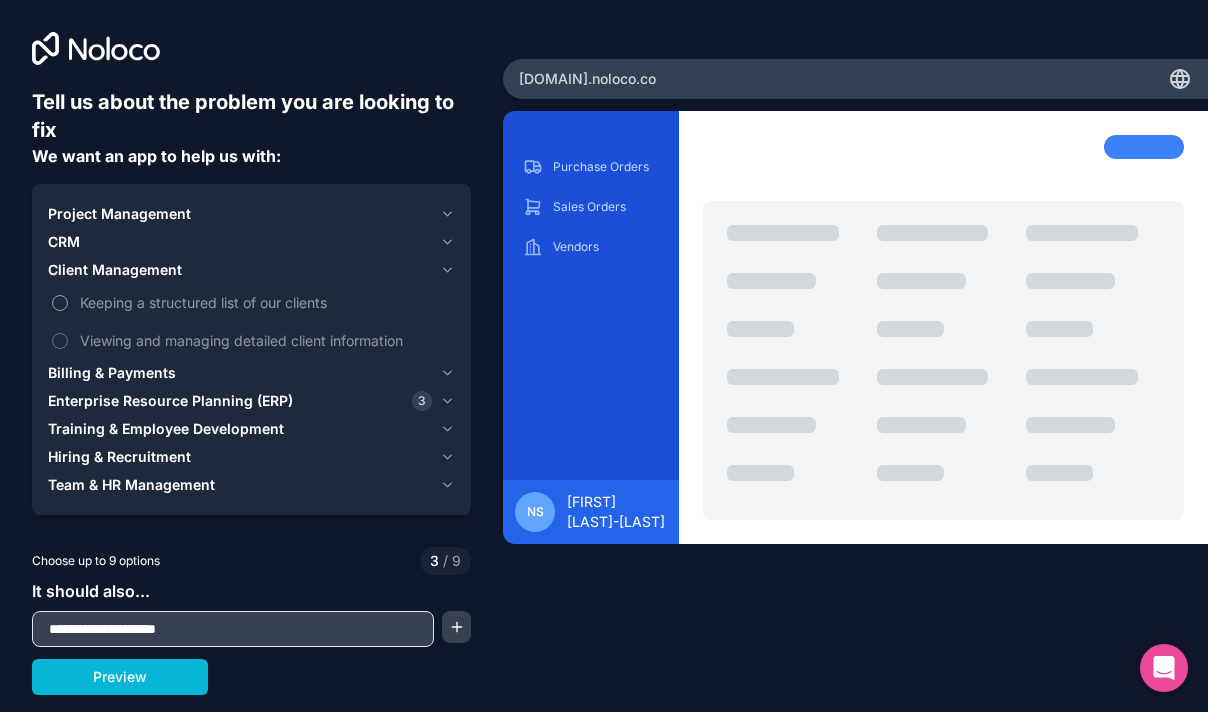 click on "Keeping a structured list of our clients" at bounding box center [251, 302] 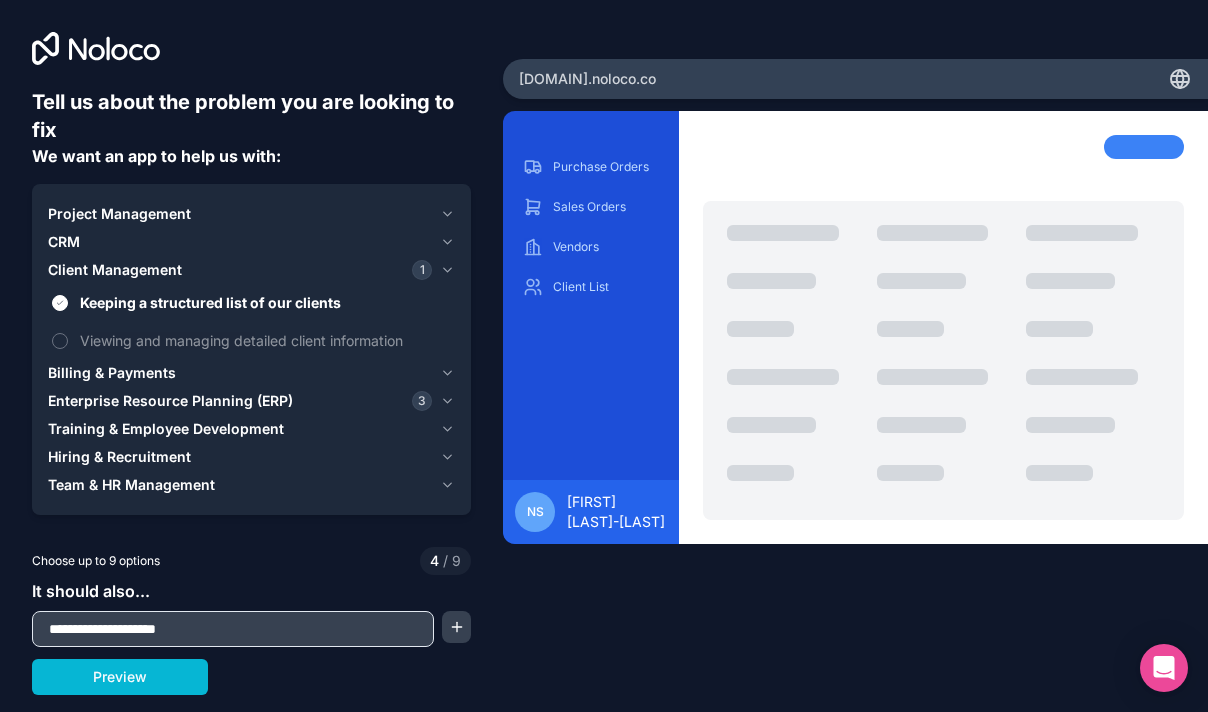 click on "CRM" at bounding box center (240, 242) 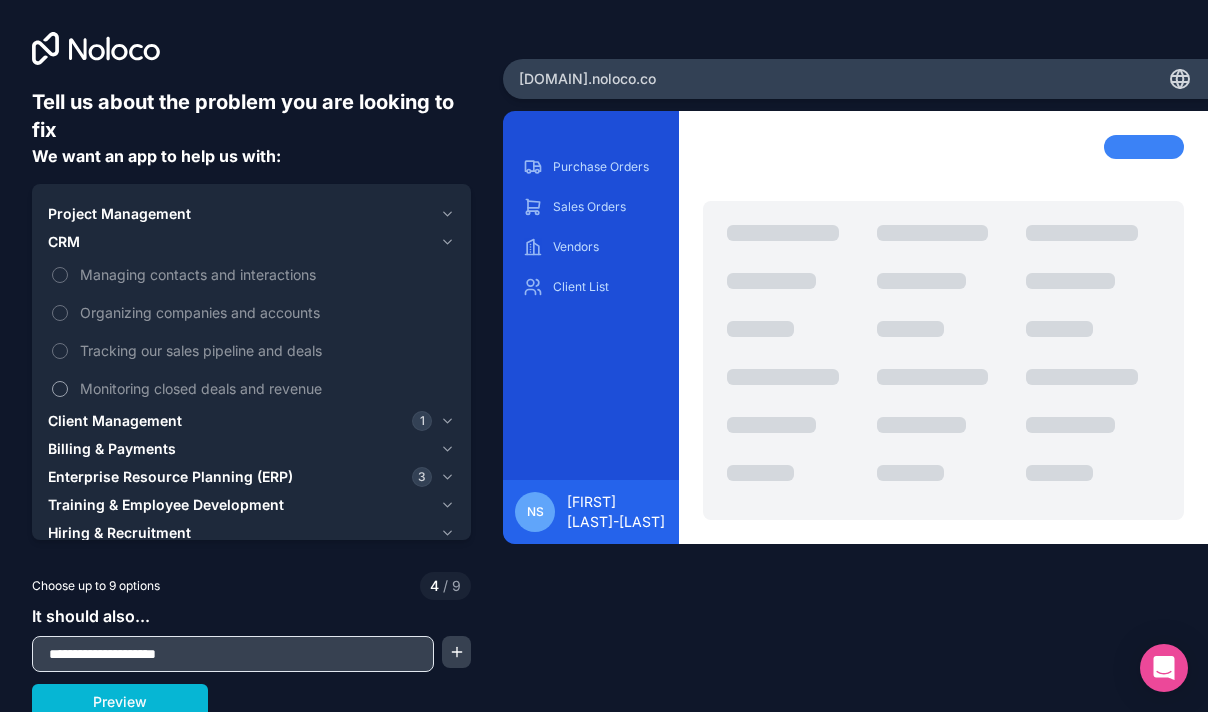 click on "Monitoring closed deals and revenue" at bounding box center [265, 388] 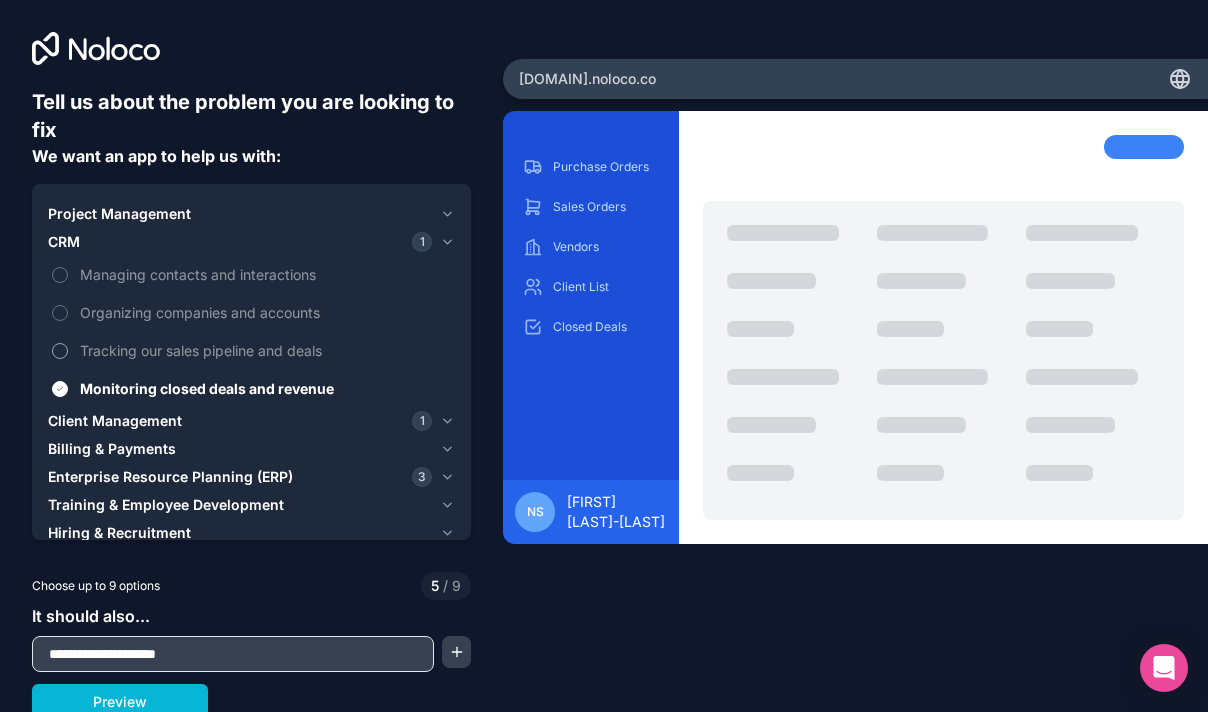 click on "Tracking our sales pipeline and deals" at bounding box center [265, 350] 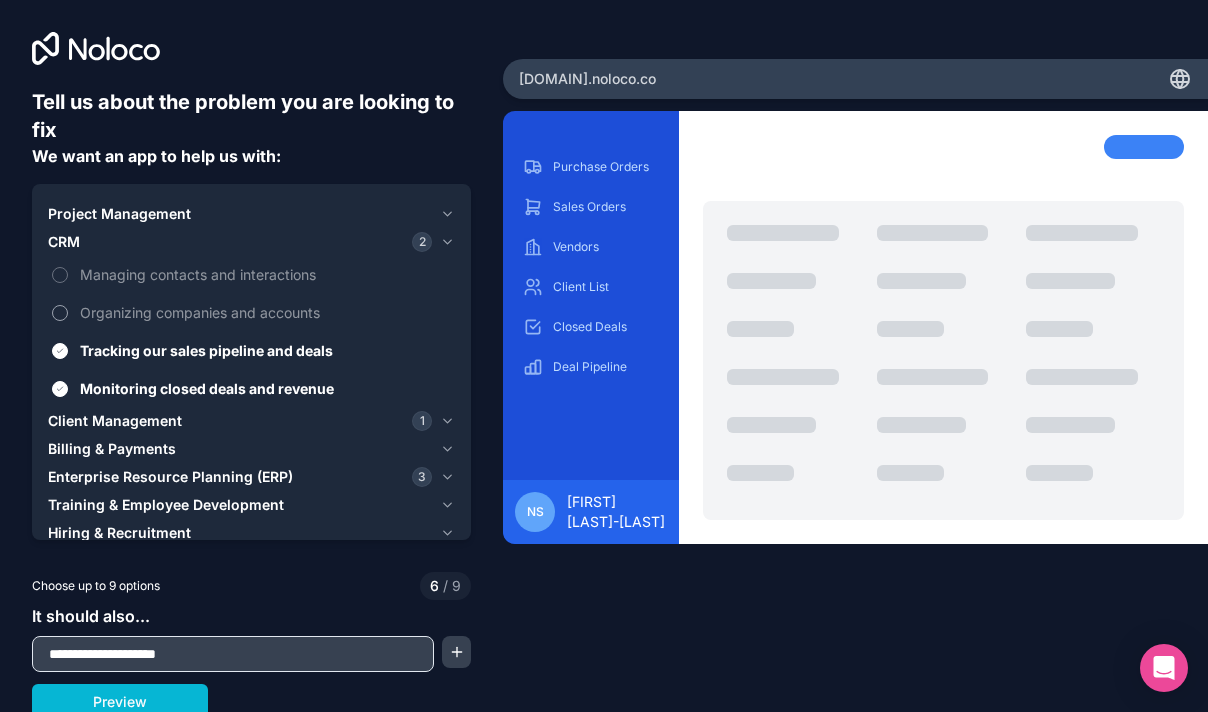 click on "Organizing companies and accounts" at bounding box center (265, 312) 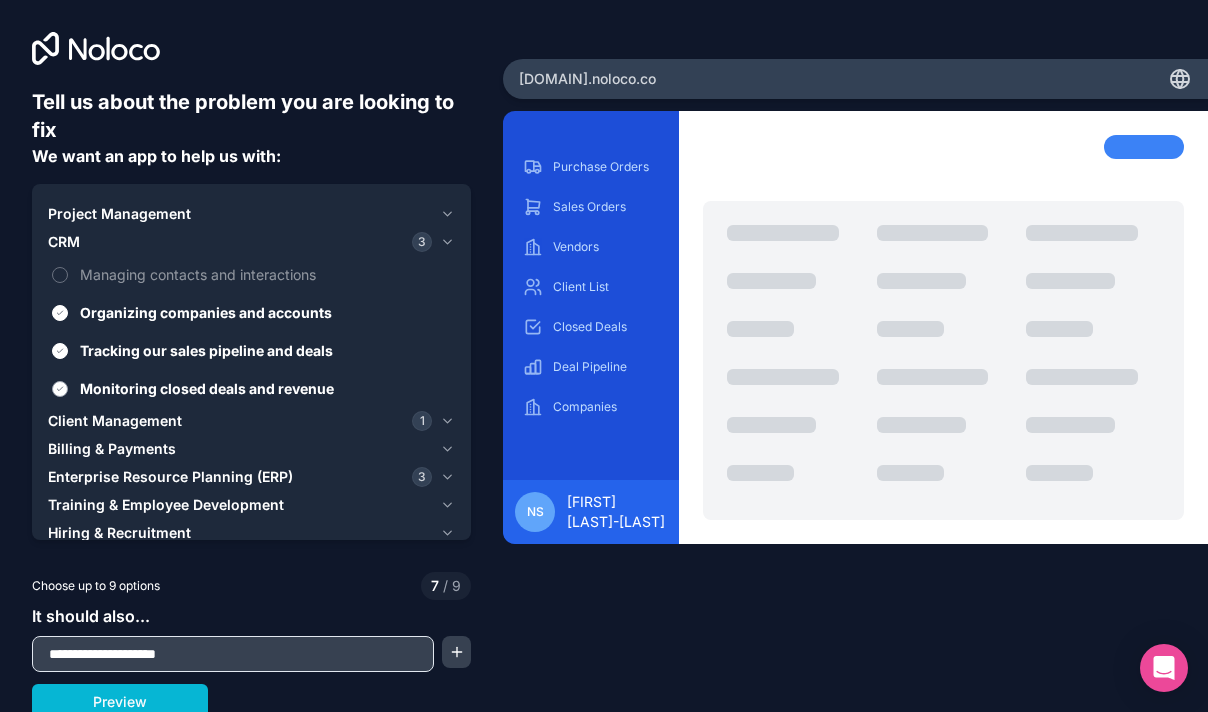scroll, scrollTop: 8, scrollLeft: 0, axis: vertical 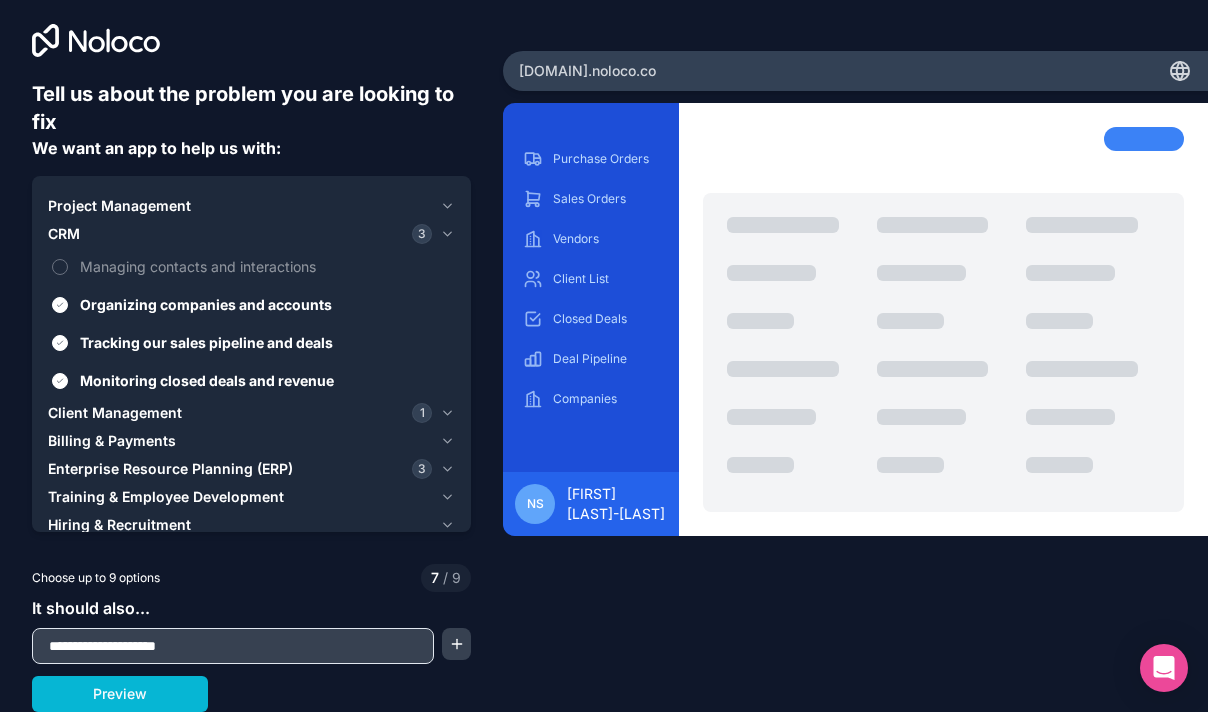 click on "Enterprise Resource Planning (ERP)" at bounding box center [170, 469] 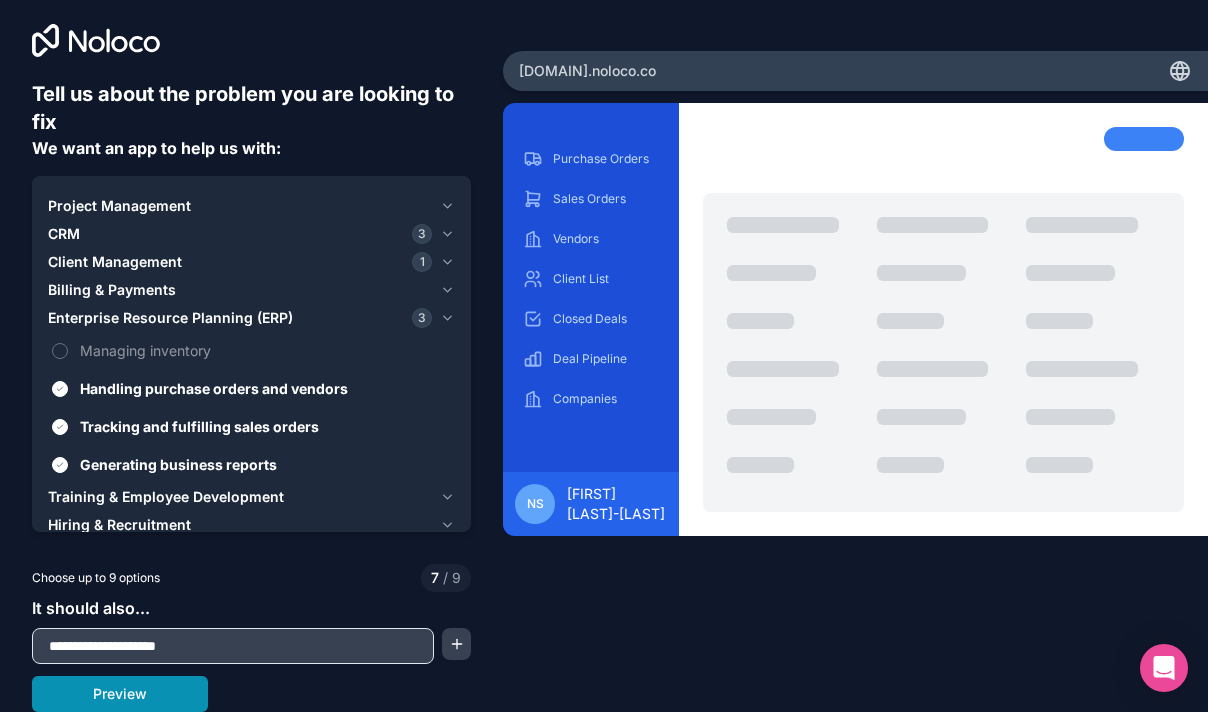 click on "Preview" at bounding box center [120, 694] 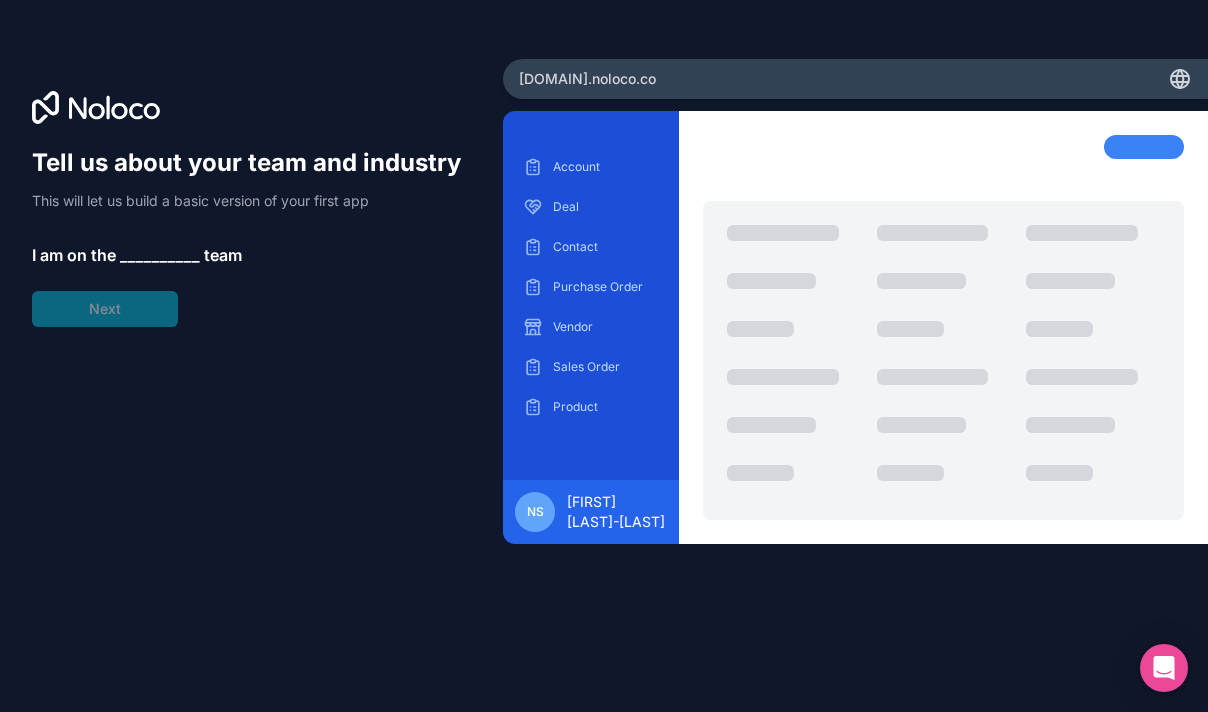 click on "Tell us about your team and industry This will let us build a basic version of your first app I am on the  __________ team Next" at bounding box center [251, 237] 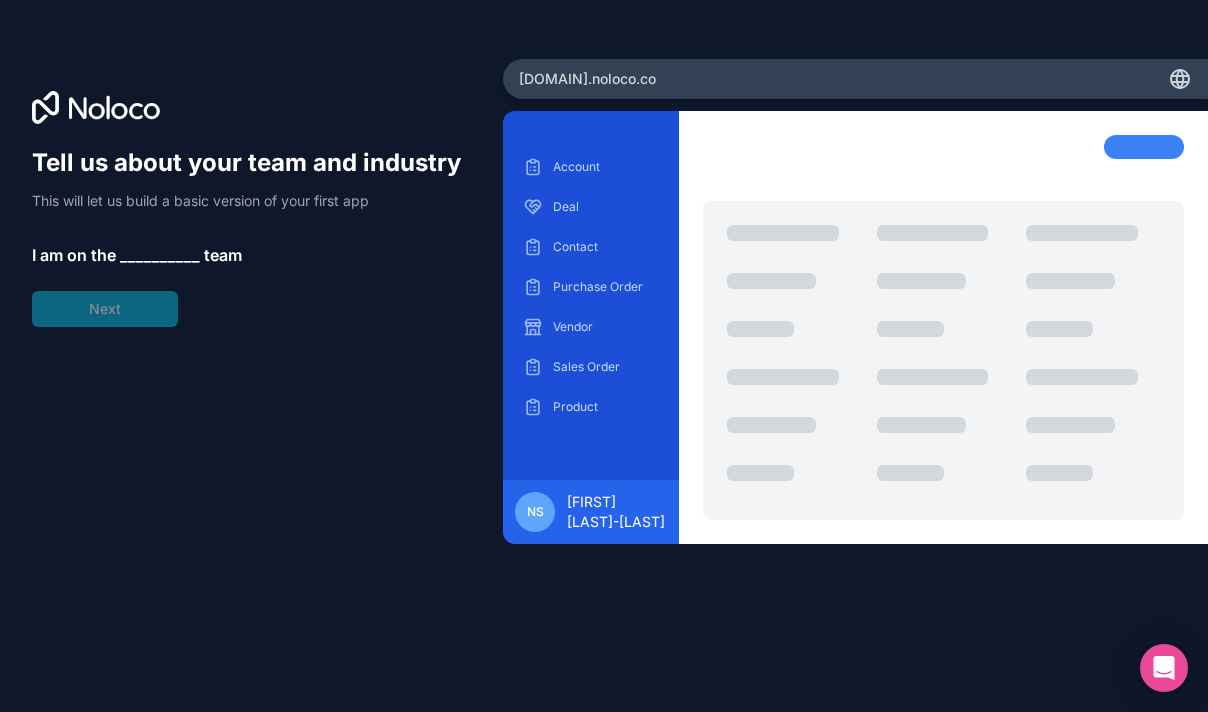 click on "__________" at bounding box center (160, 255) 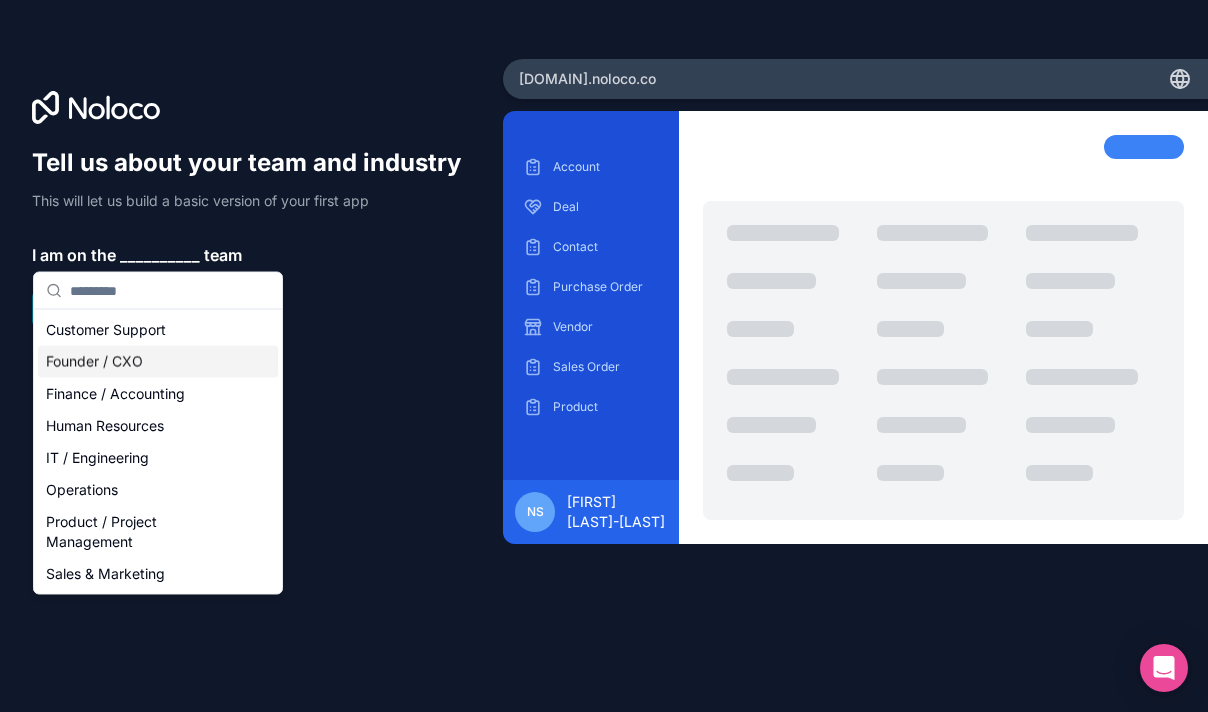 click on "Founder / CXO" at bounding box center (158, 362) 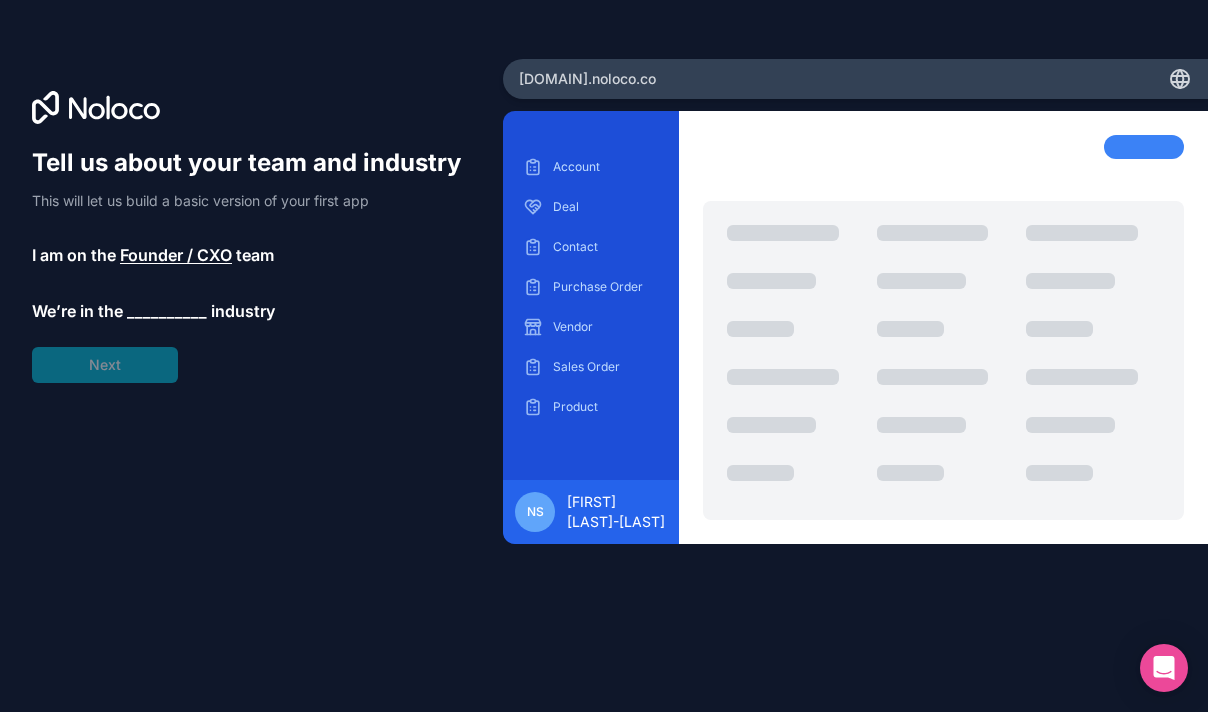 click on "__________" at bounding box center [167, 311] 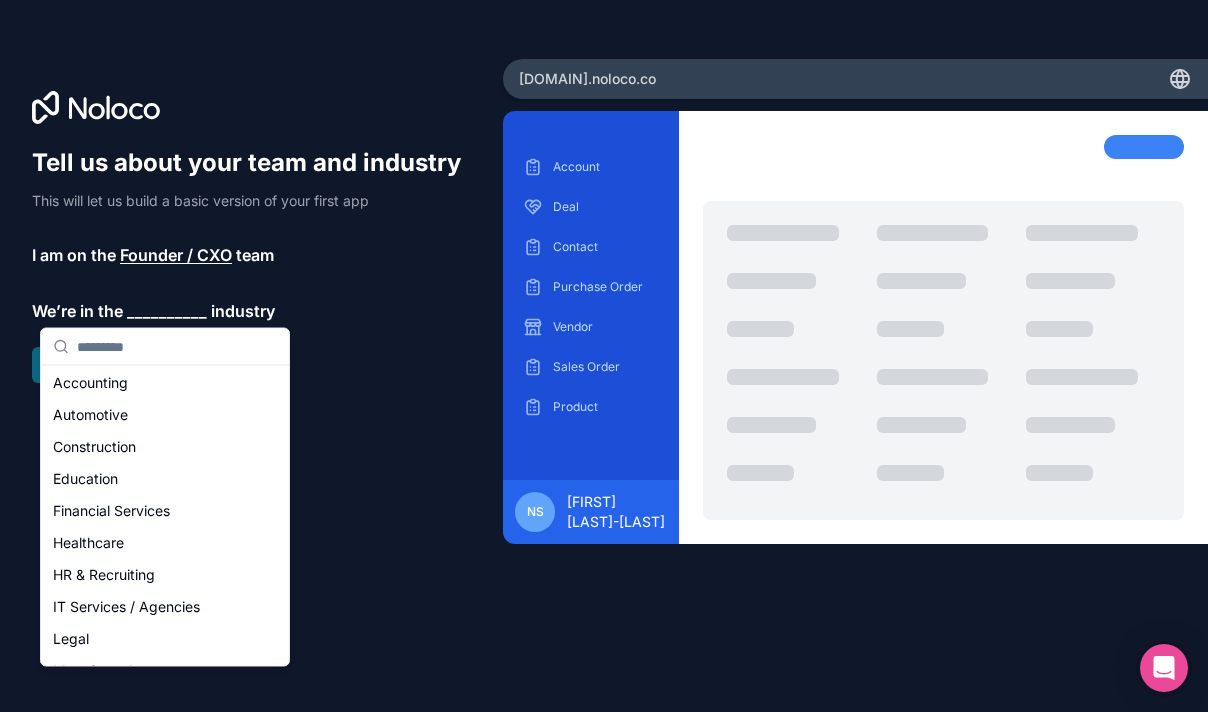 scroll, scrollTop: 0, scrollLeft: 0, axis: both 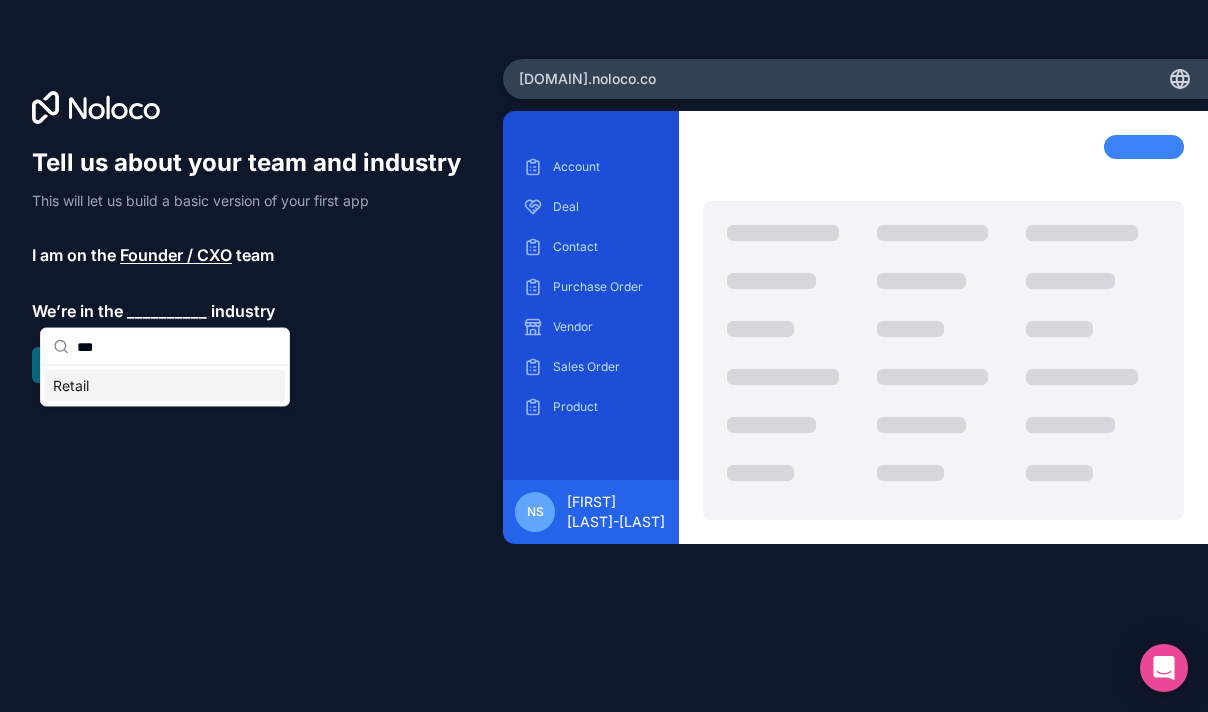 type on "***" 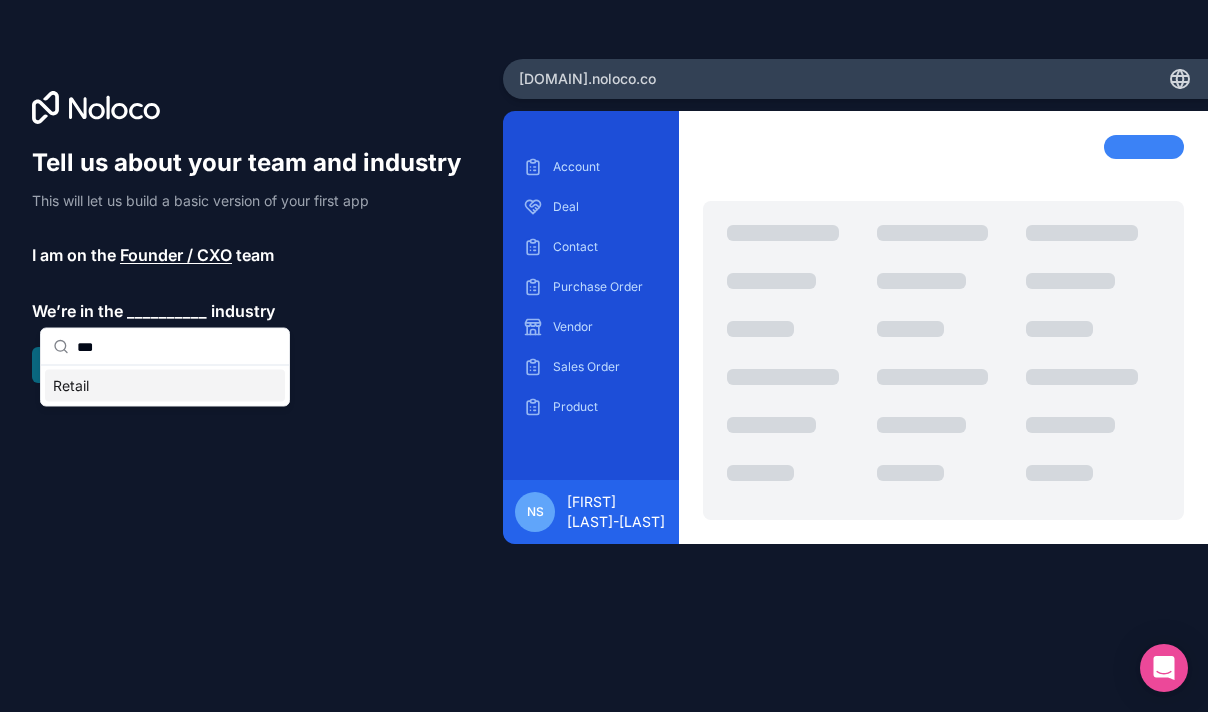 click on "Retail" at bounding box center [165, 386] 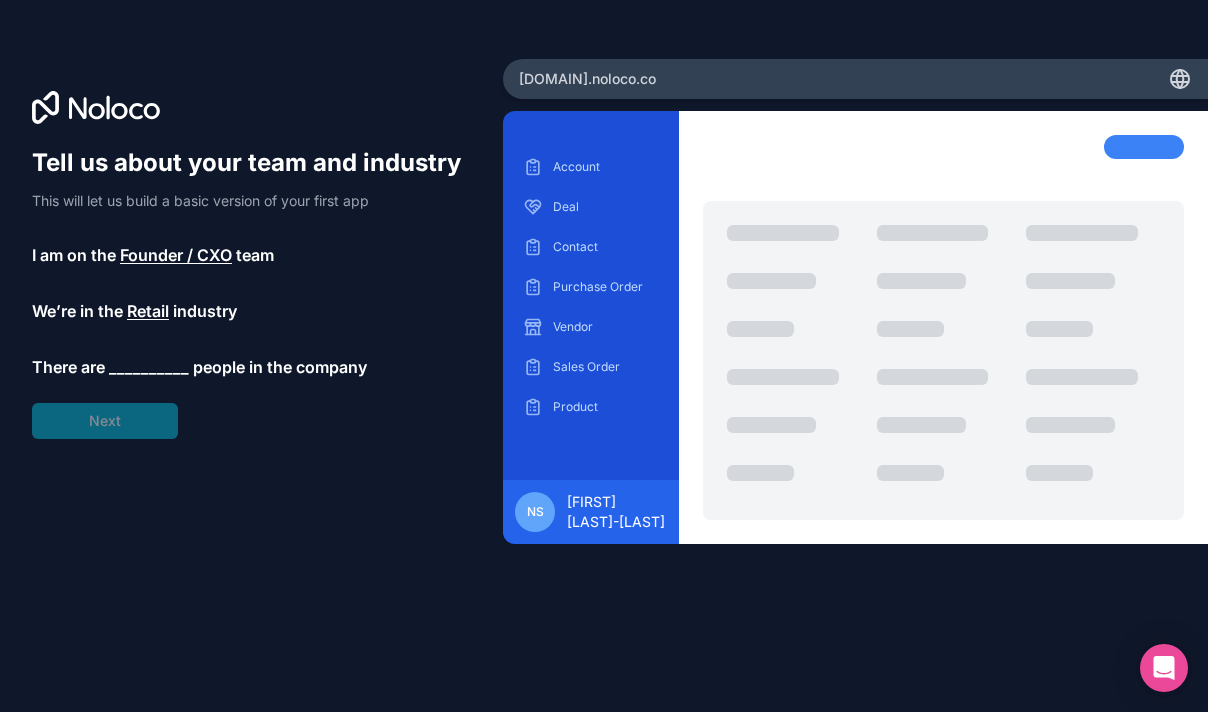 click on "__________" at bounding box center [149, 367] 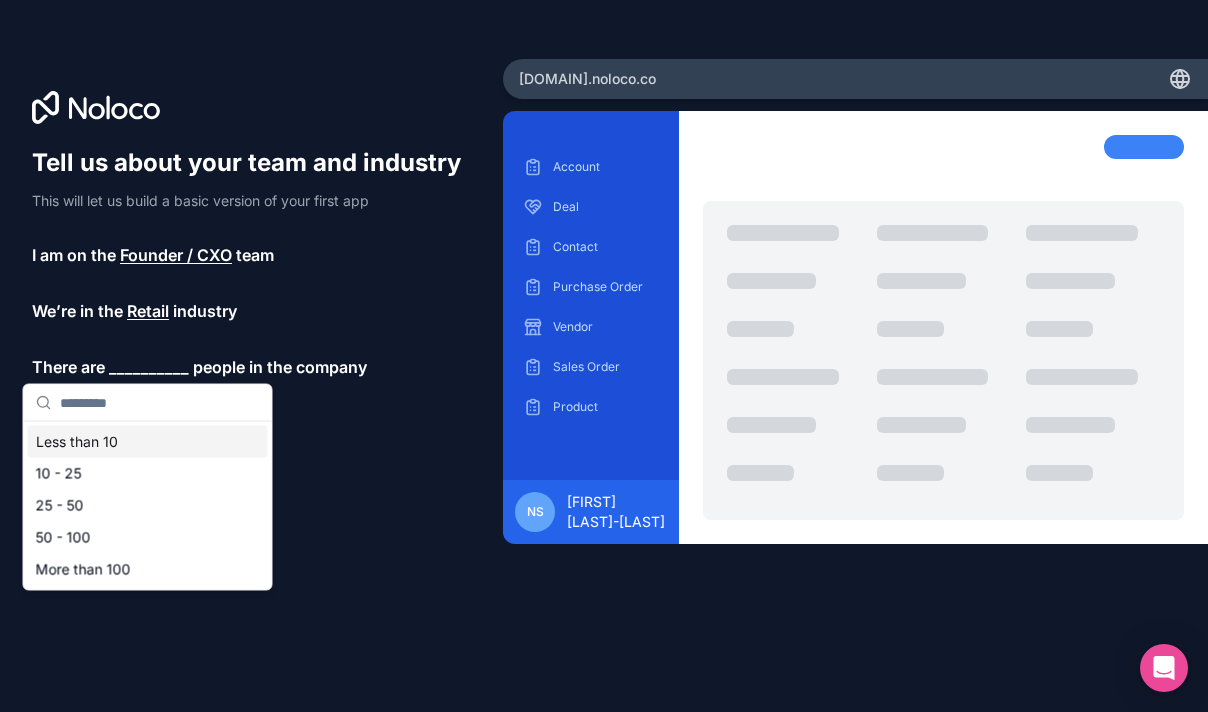 click on "Less than 10" at bounding box center [148, 442] 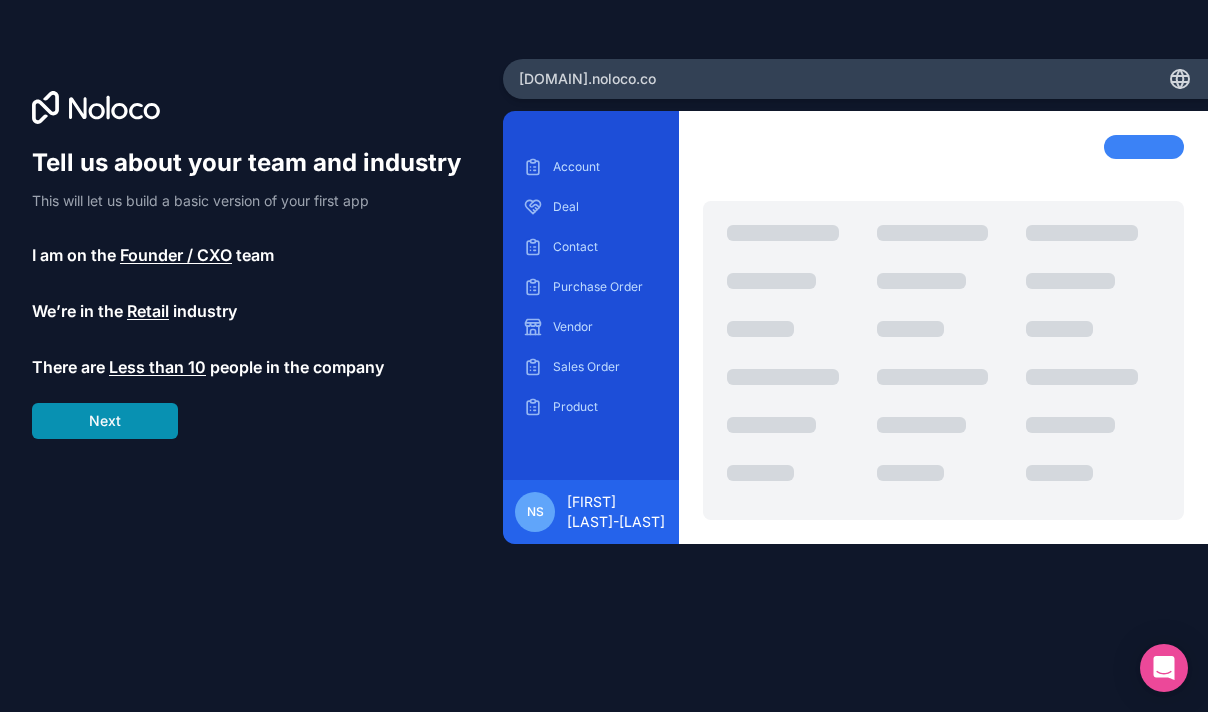 click on "Next" at bounding box center [105, 421] 